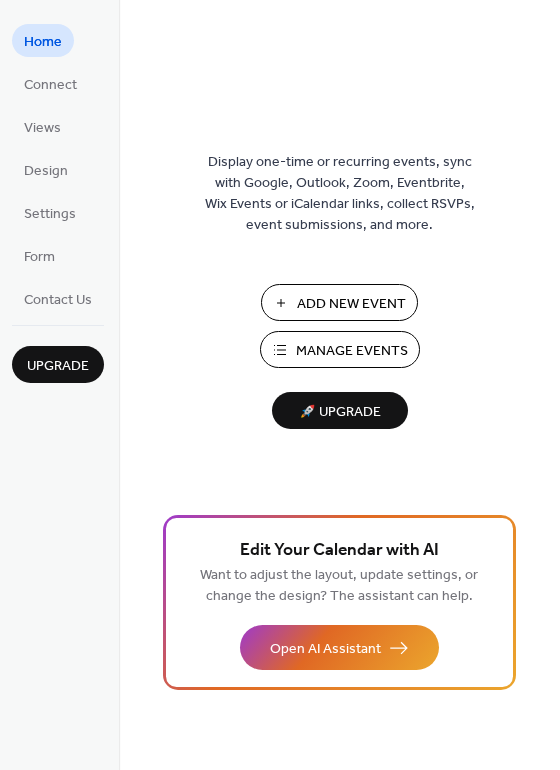 scroll, scrollTop: 0, scrollLeft: 0, axis: both 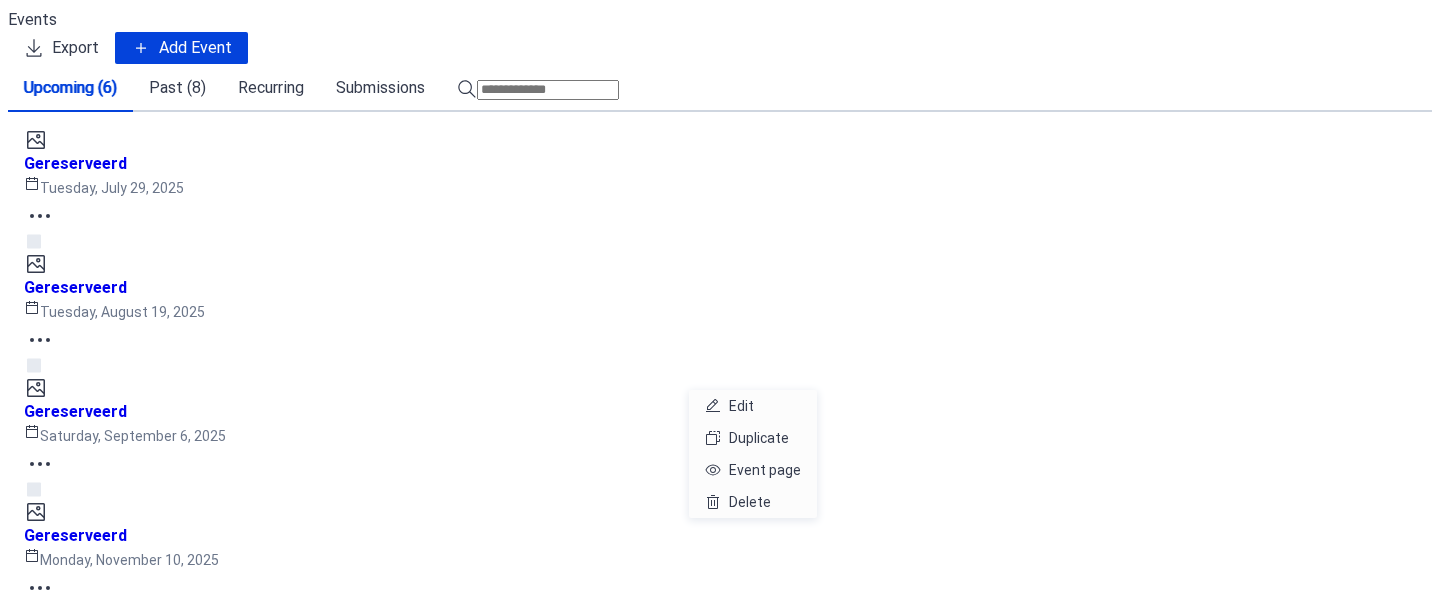 click 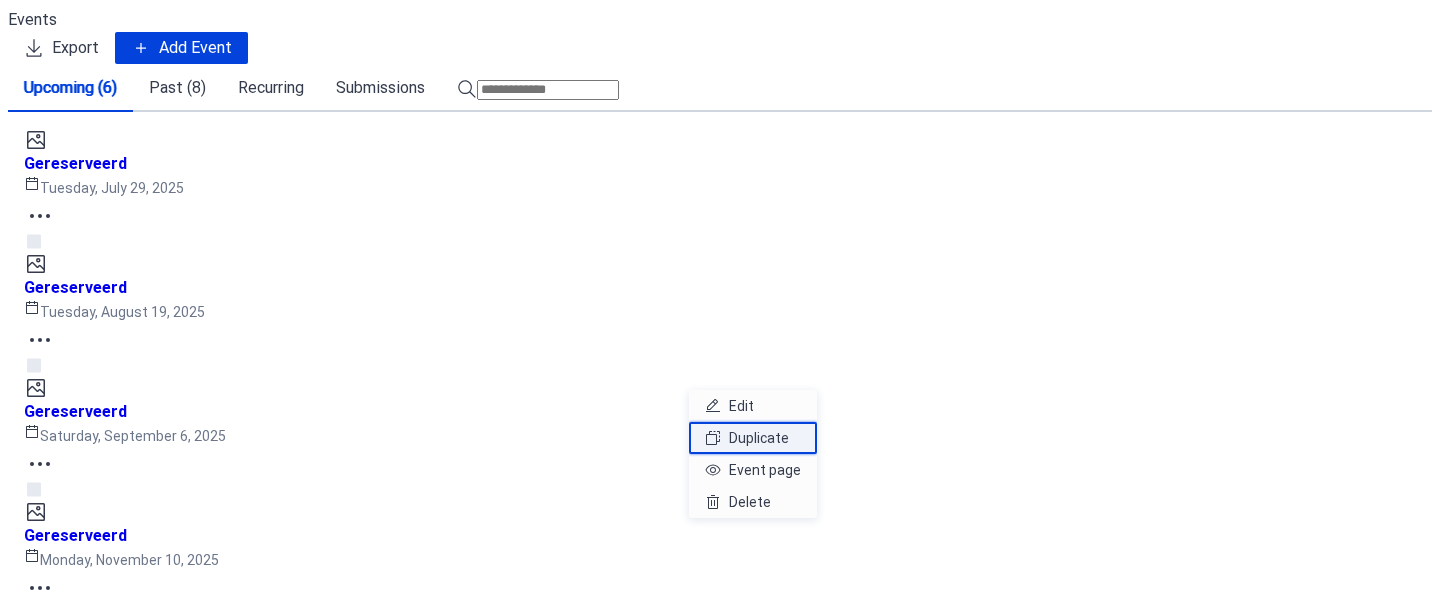 click on "Duplicate" at bounding box center [759, 438] 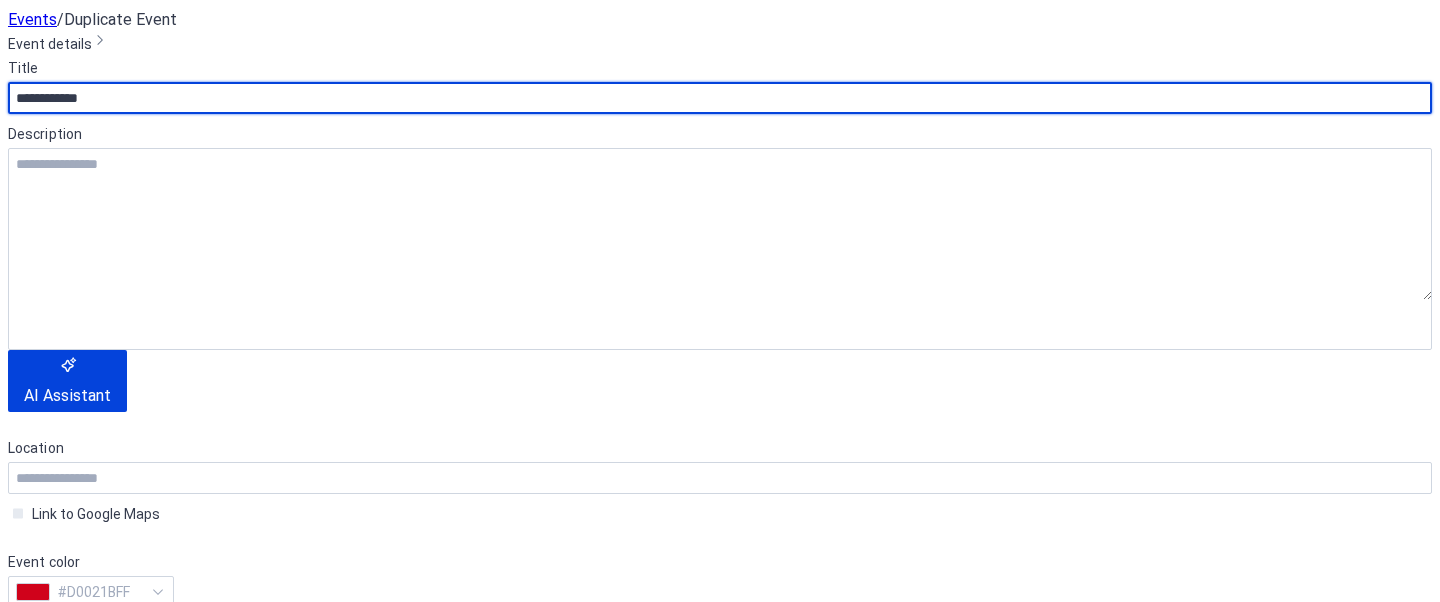 scroll, scrollTop: 324, scrollLeft: 0, axis: vertical 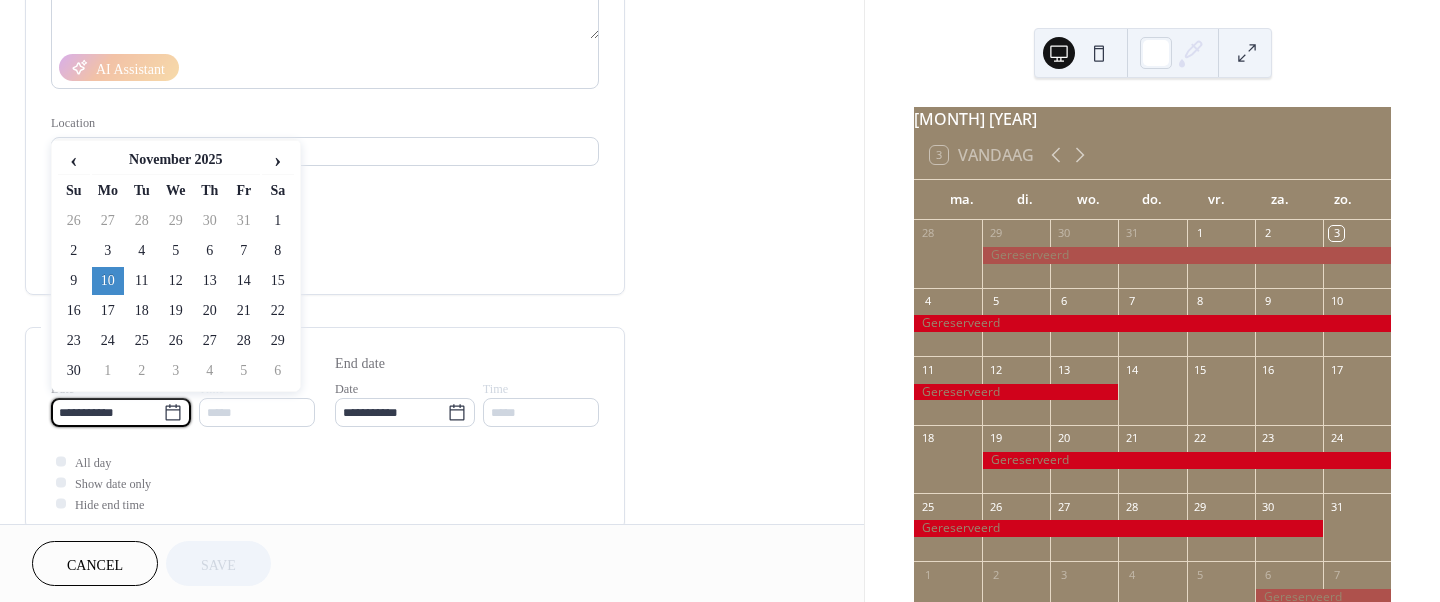 click on "**********" at bounding box center [107, 412] 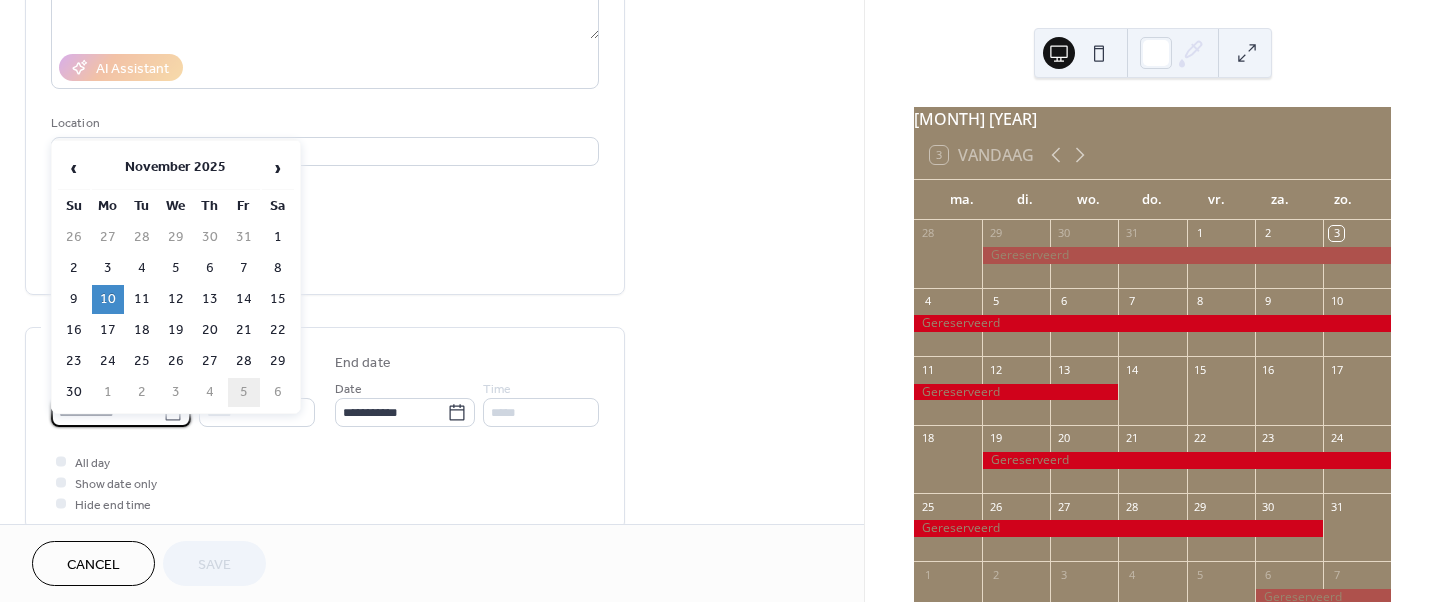 click on "5" at bounding box center (244, 392) 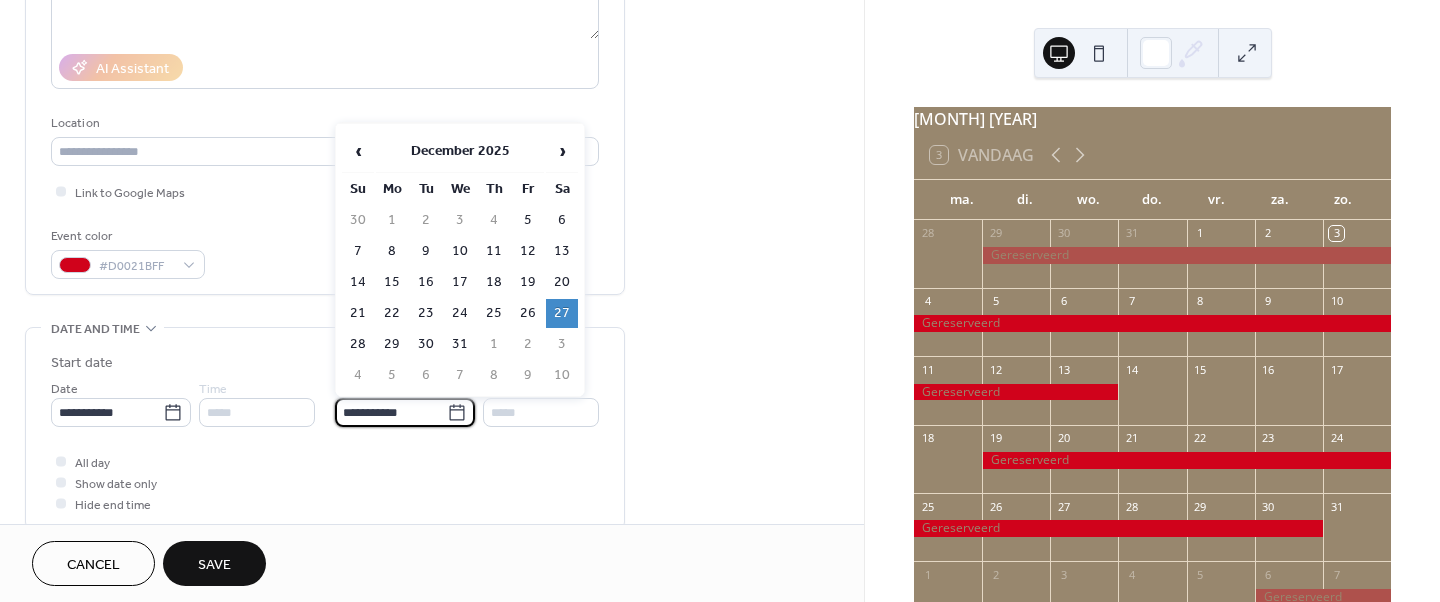 click on "**********" at bounding box center (391, 412) 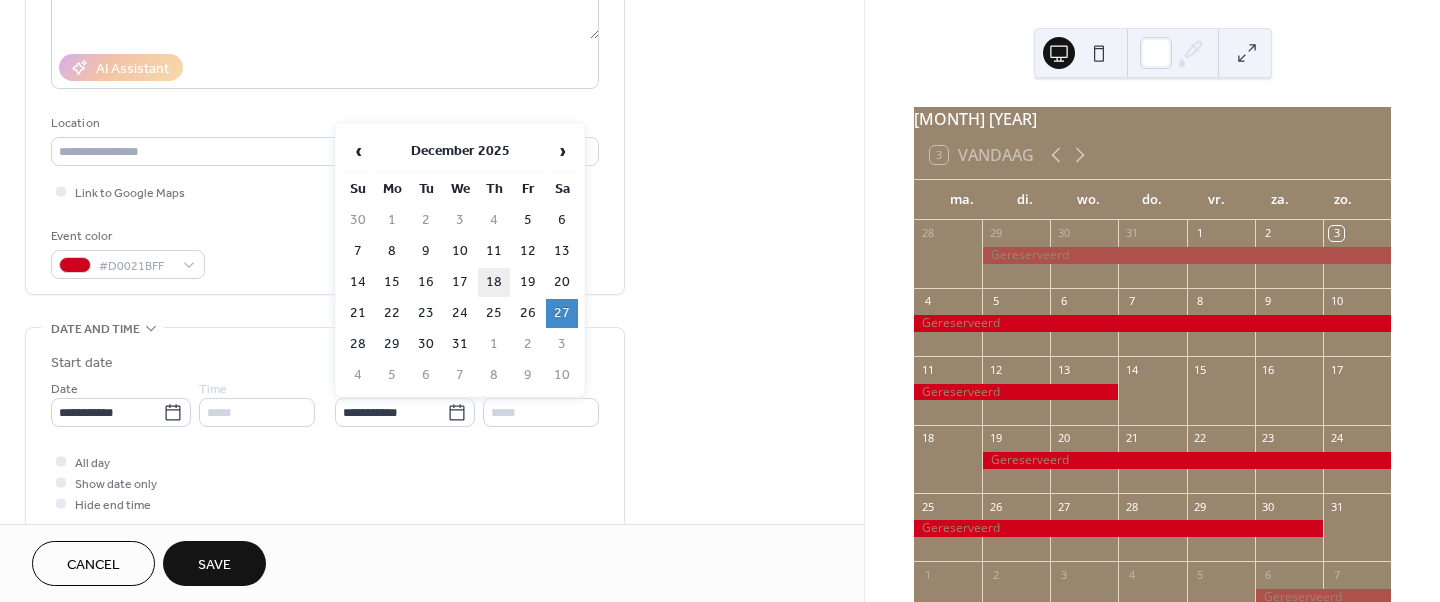 click on "18" at bounding box center (494, 282) 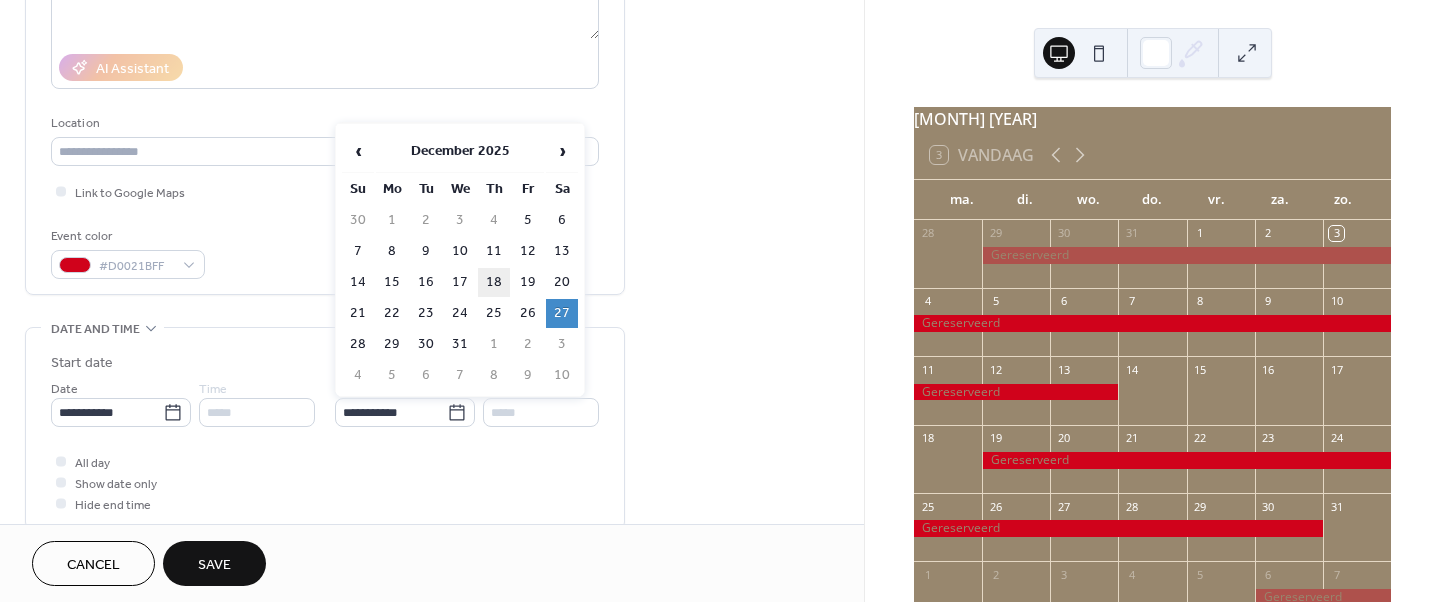 type on "**********" 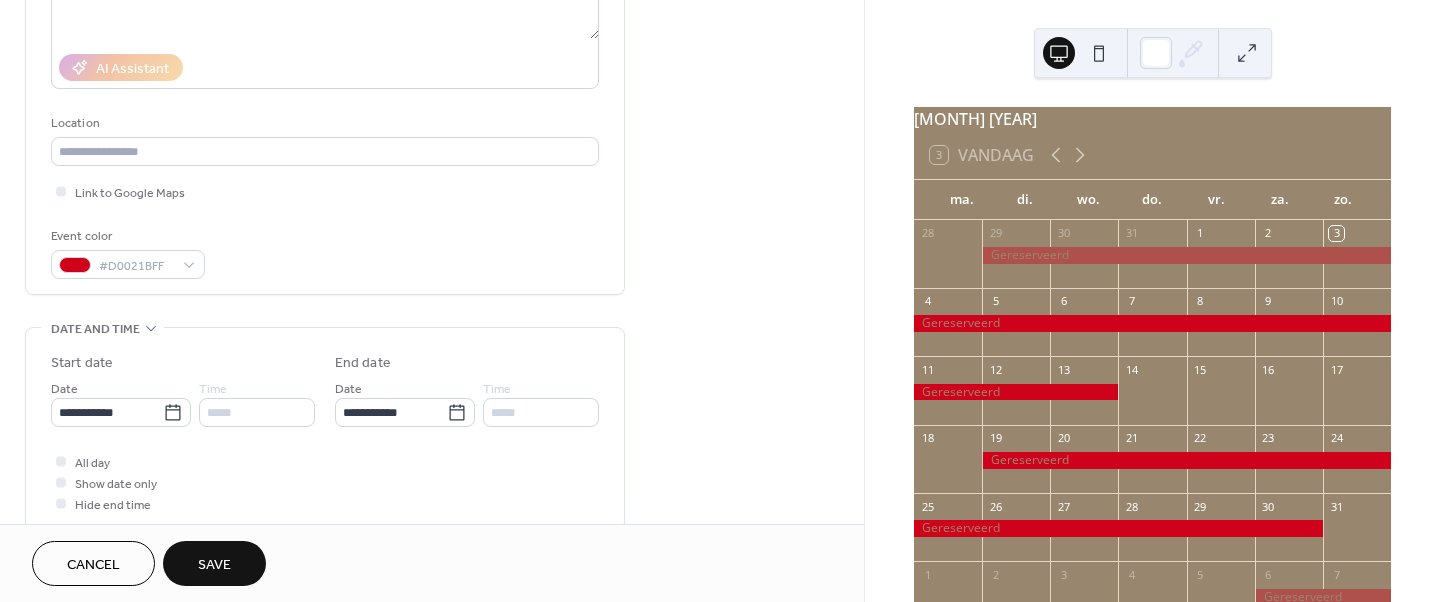 click on "Save" at bounding box center [214, 563] 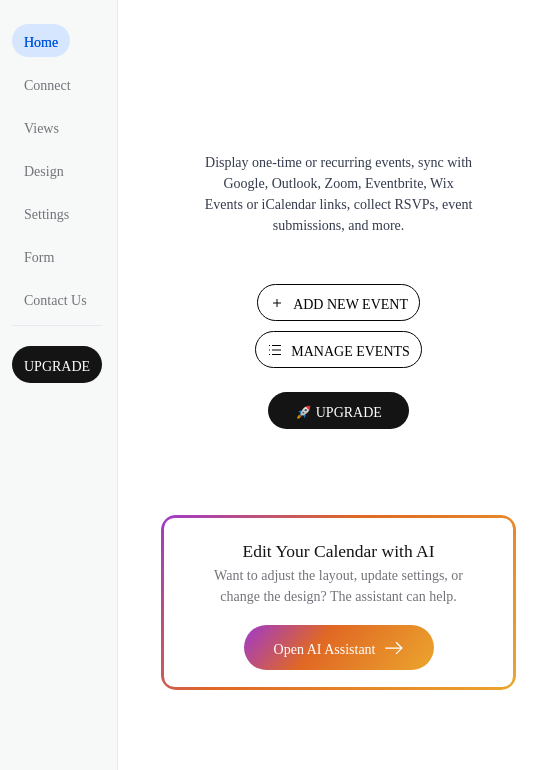 scroll, scrollTop: 0, scrollLeft: 0, axis: both 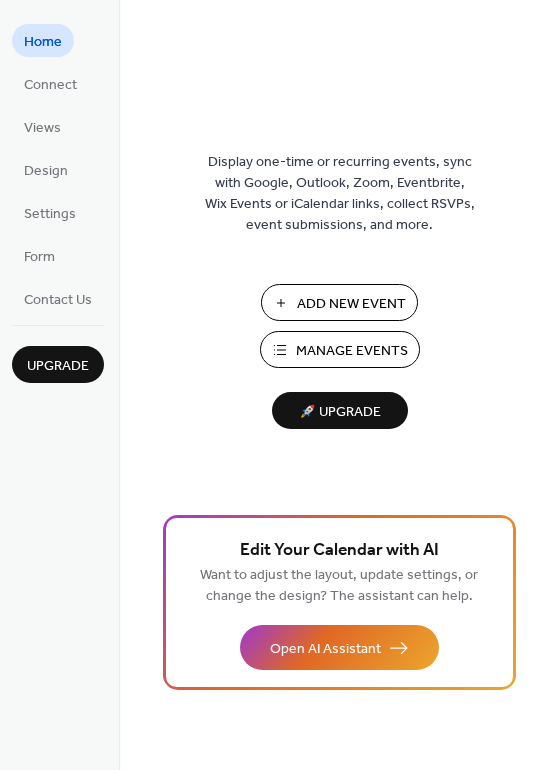click on "Manage Events" at bounding box center [352, 351] 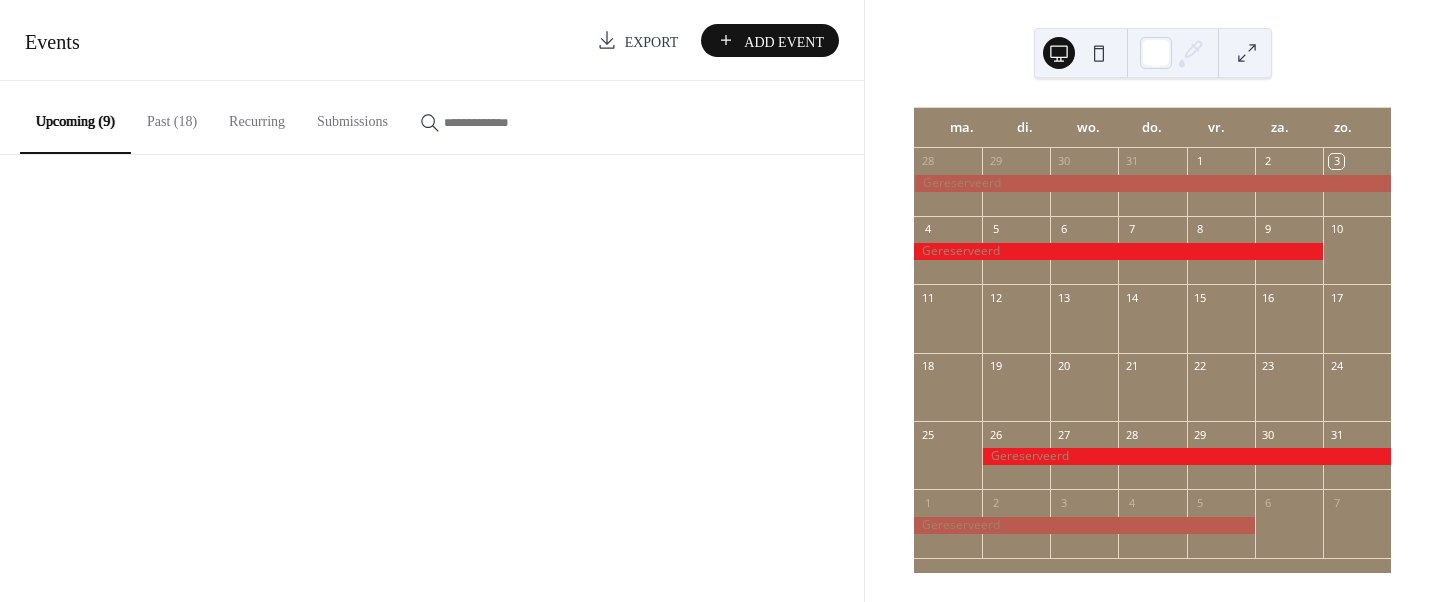 scroll, scrollTop: 0, scrollLeft: 0, axis: both 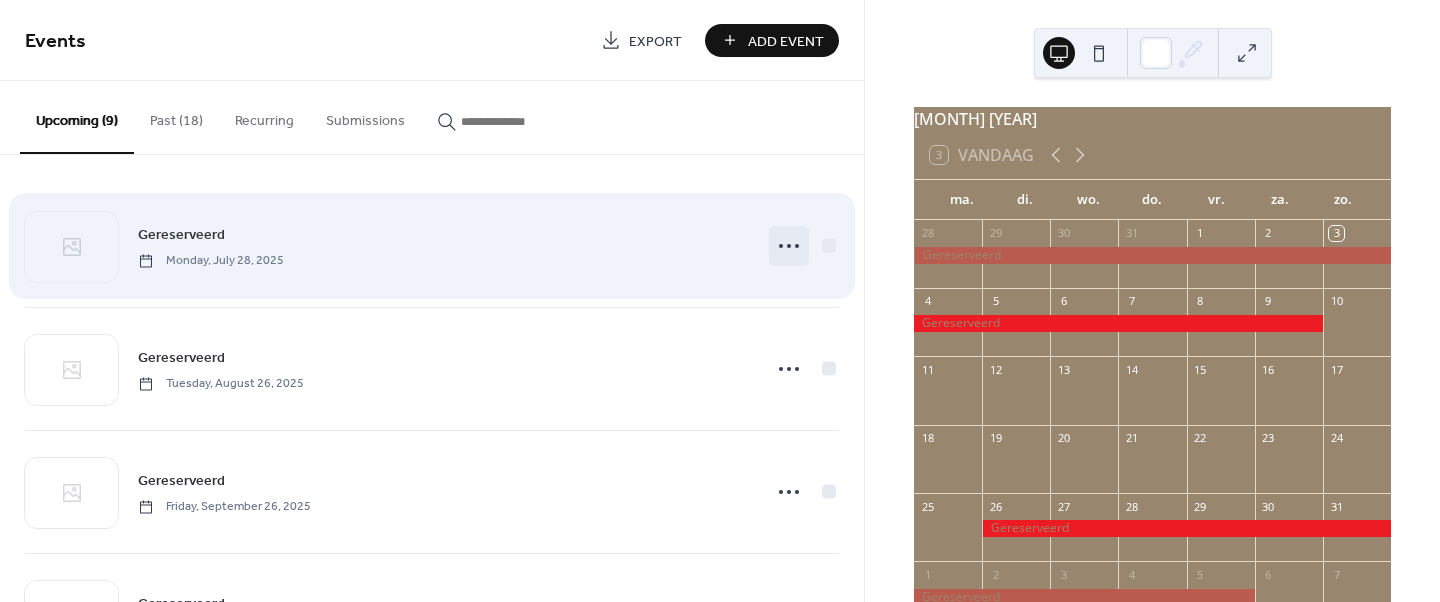 click 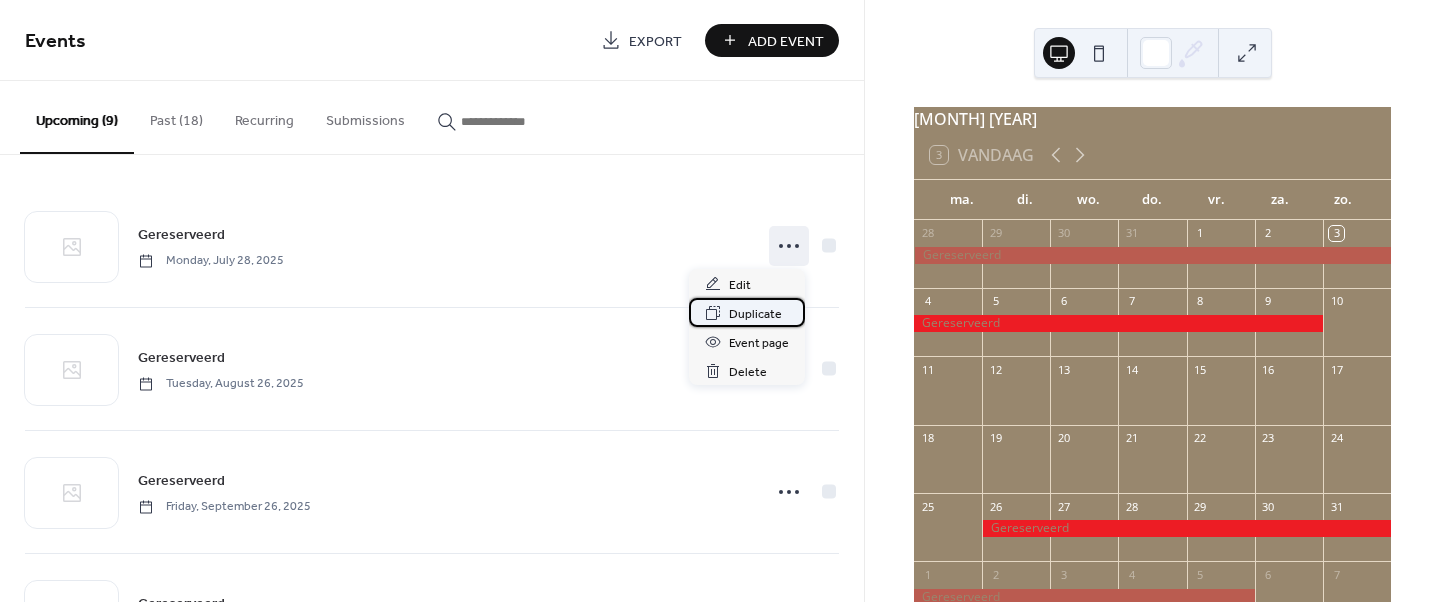 click on "Duplicate" at bounding box center (755, 314) 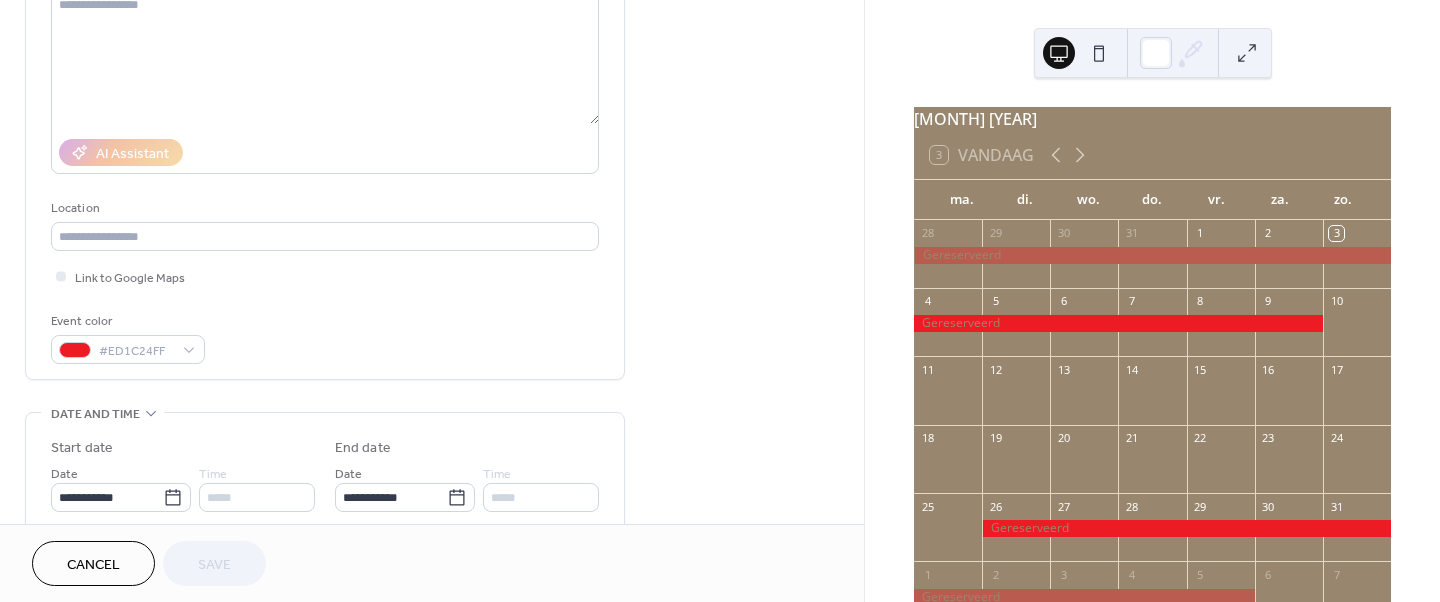 scroll, scrollTop: 242, scrollLeft: 0, axis: vertical 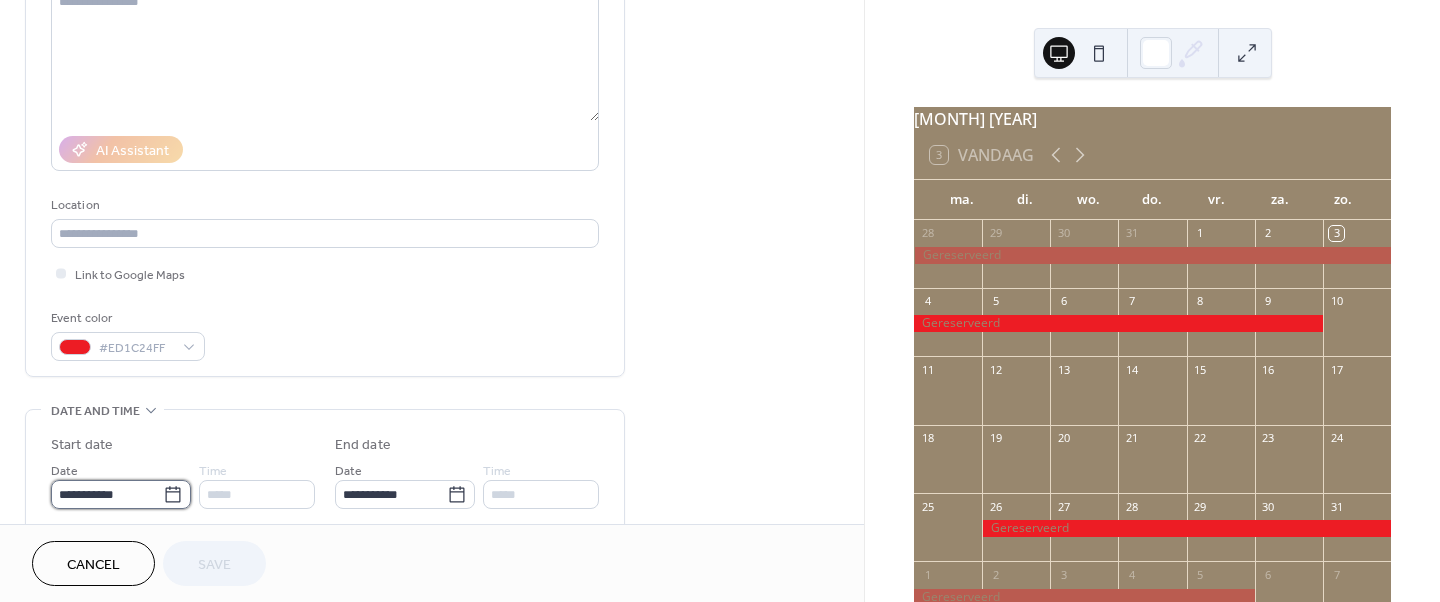 click on "**********" at bounding box center (107, 494) 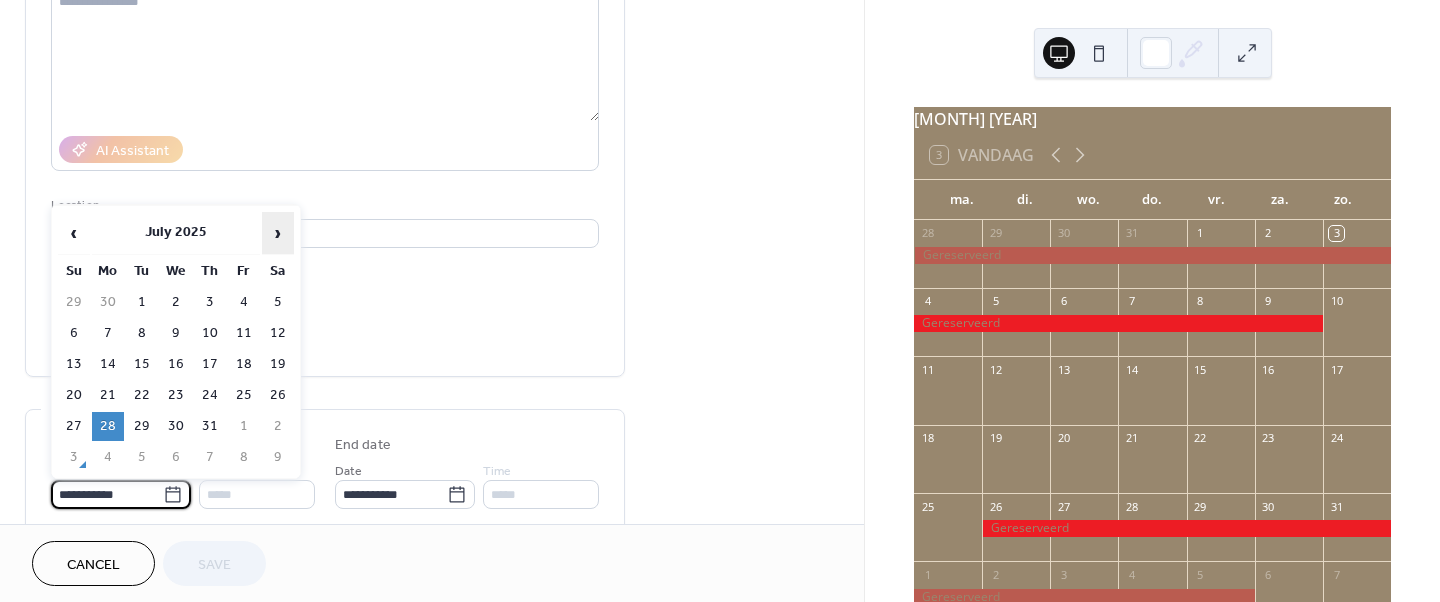click on "›" at bounding box center [278, 233] 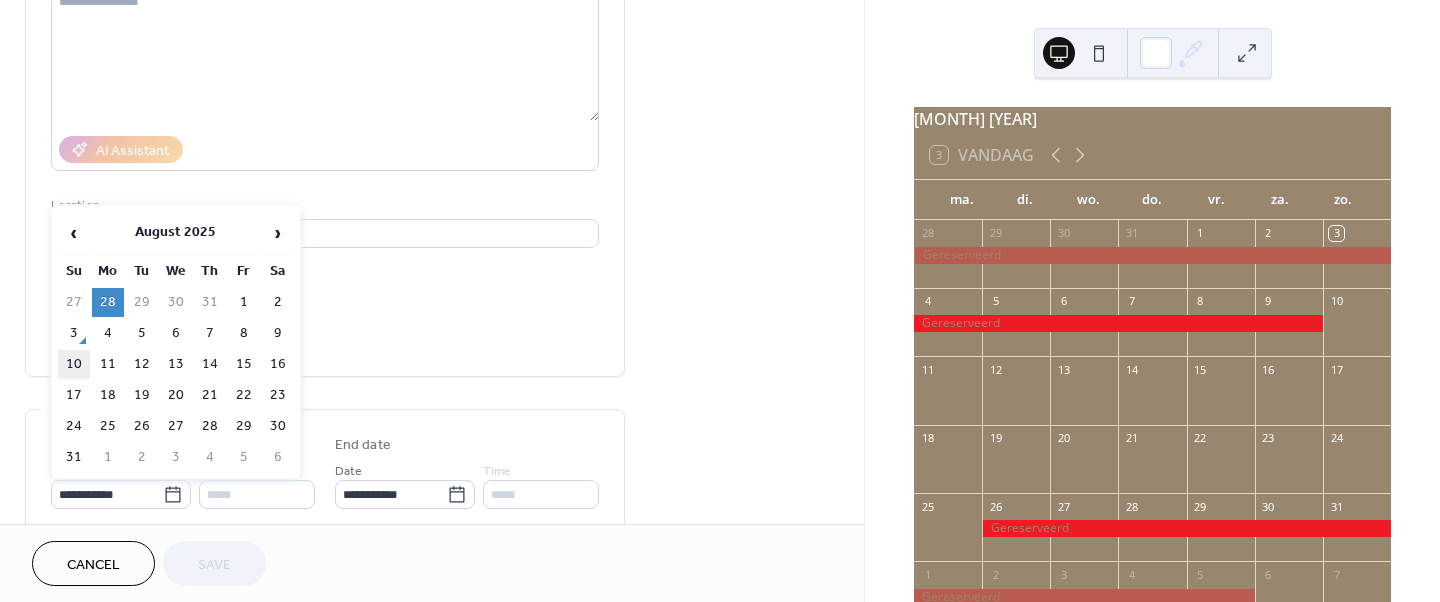click on "10" at bounding box center [74, 364] 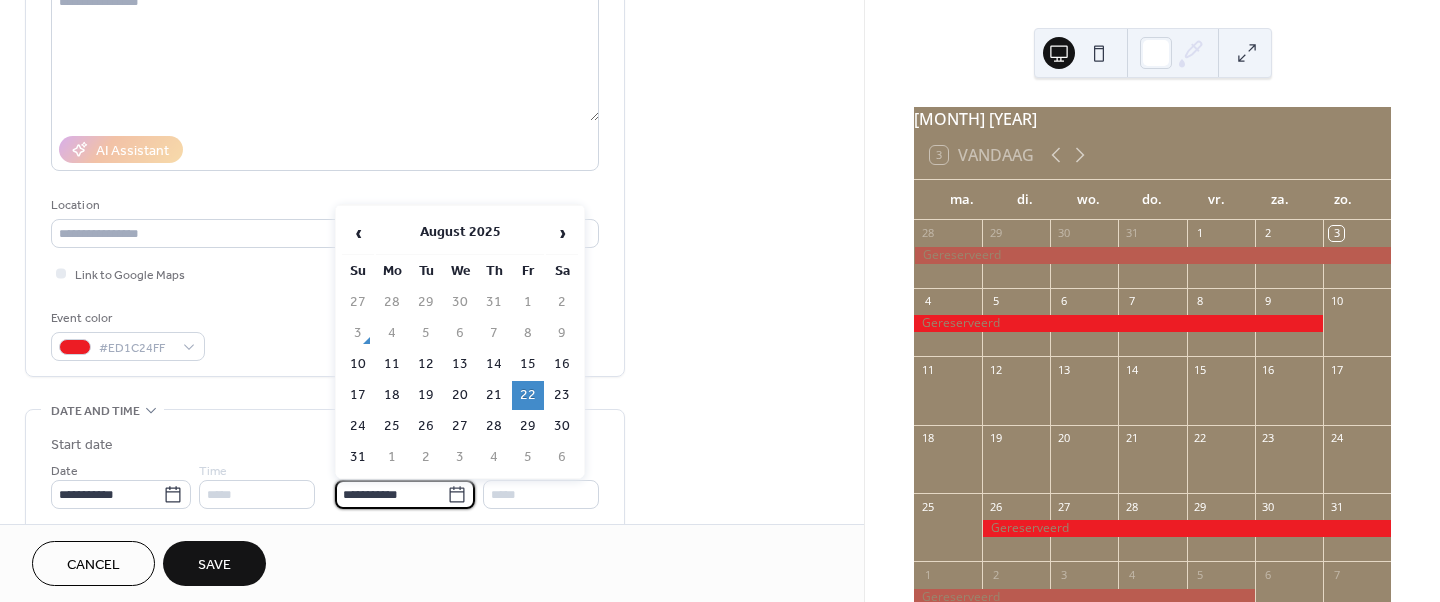click on "**********" at bounding box center [391, 494] 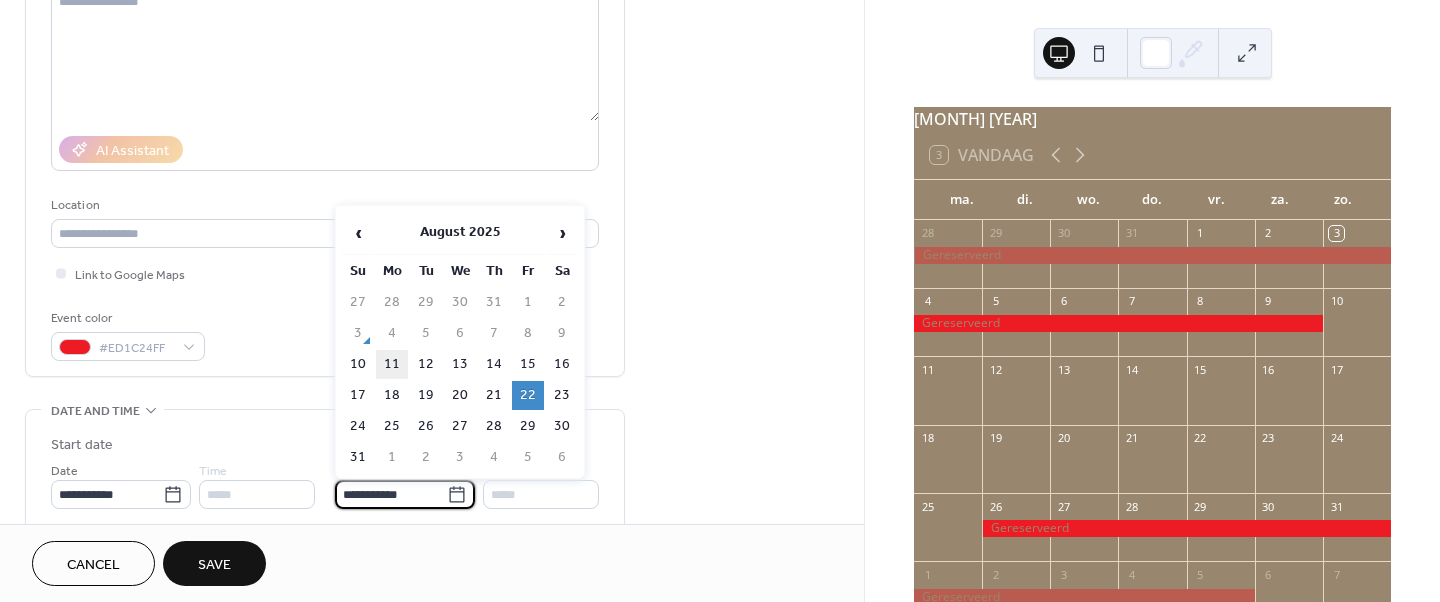 click on "11" at bounding box center [392, 364] 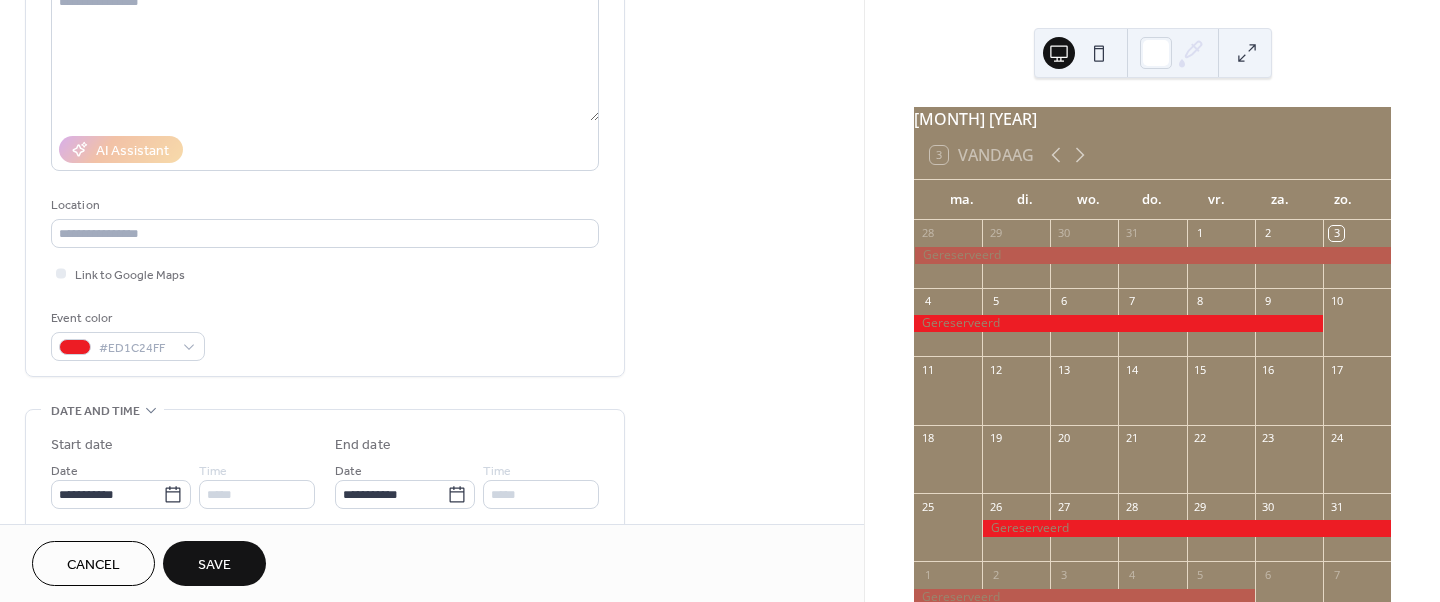 click on "Save" at bounding box center (214, 563) 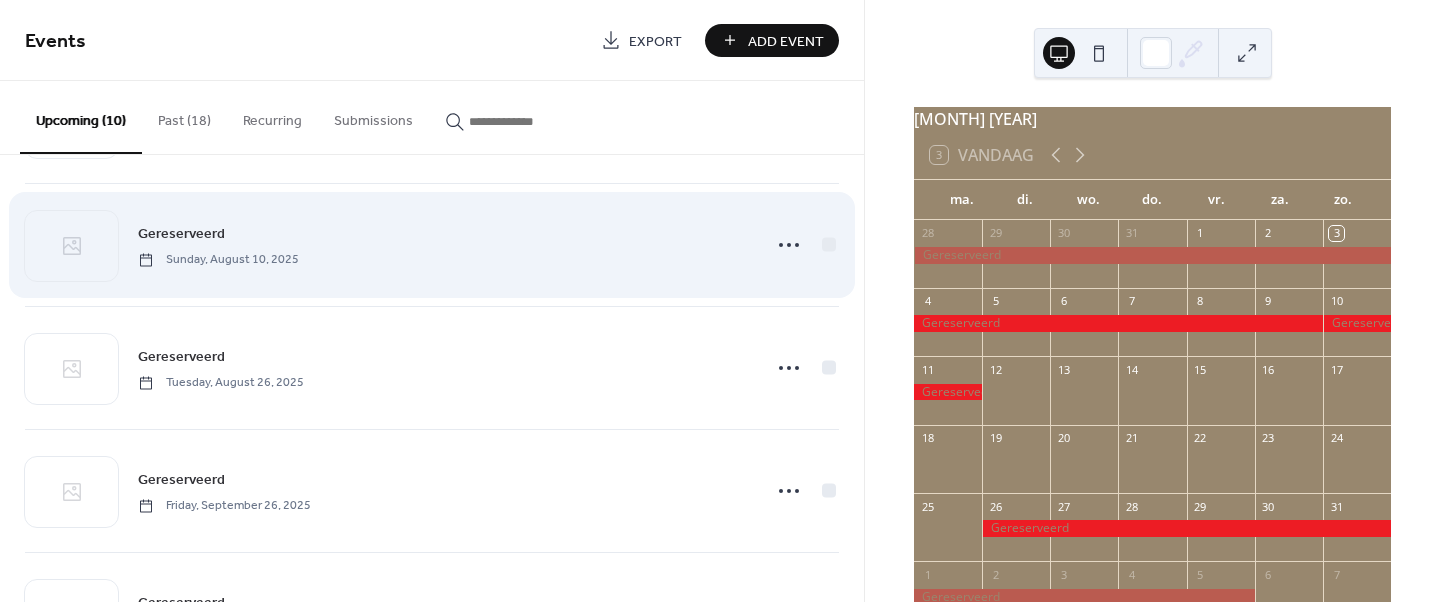 scroll, scrollTop: 129, scrollLeft: 0, axis: vertical 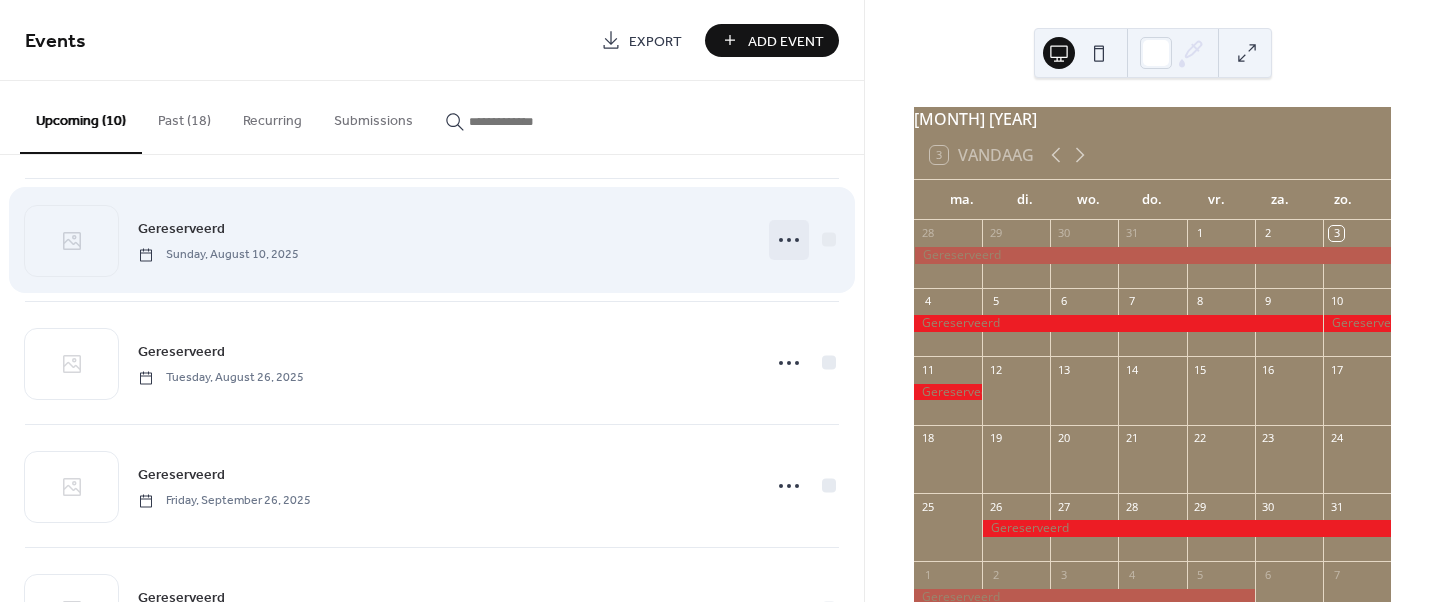 click 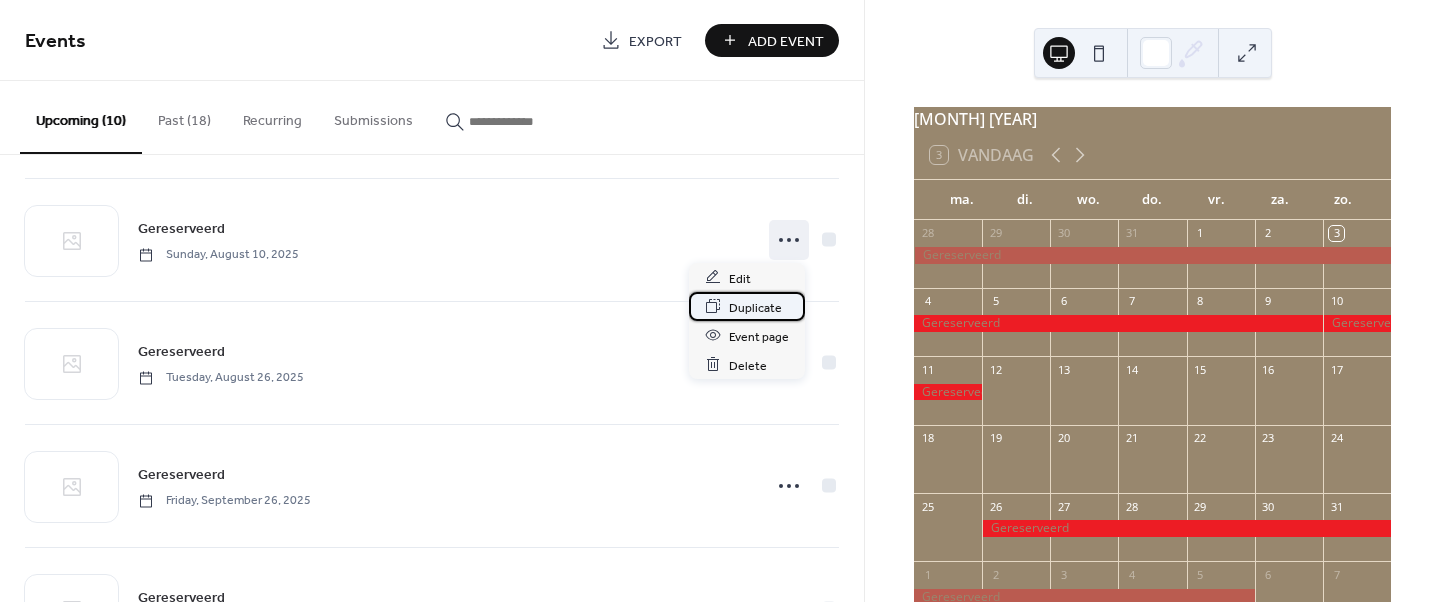 click on "Duplicate" at bounding box center (755, 307) 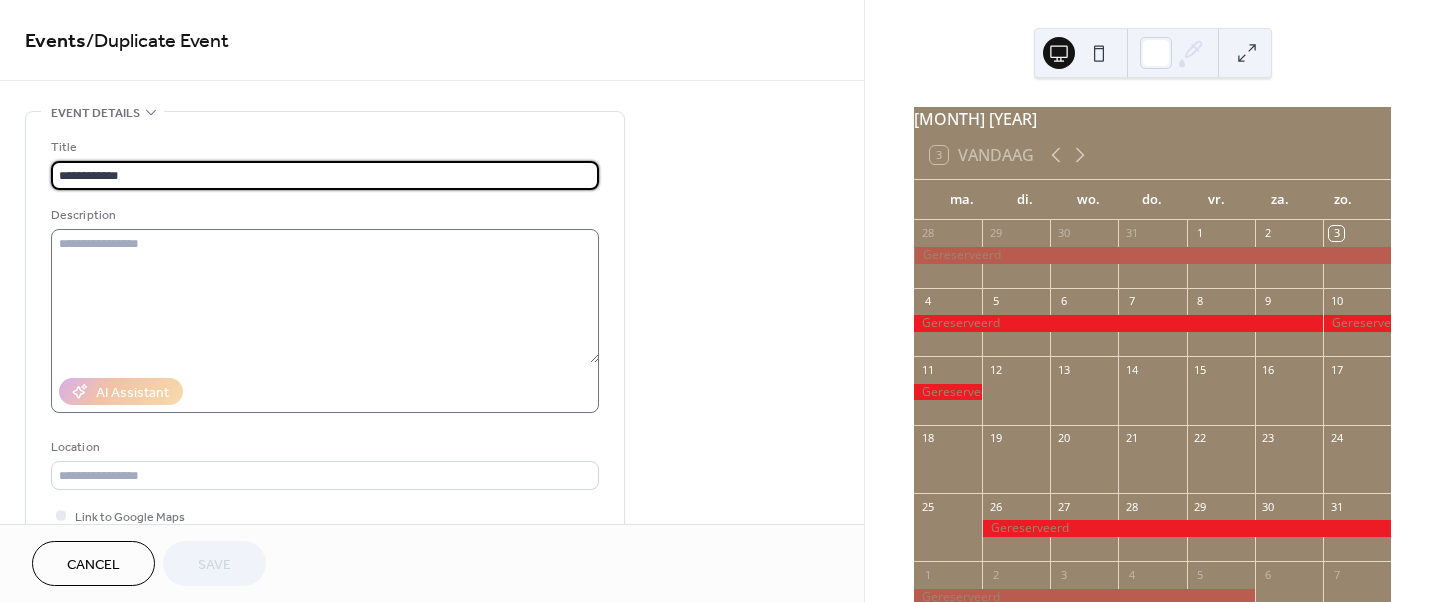 scroll, scrollTop: 277, scrollLeft: 0, axis: vertical 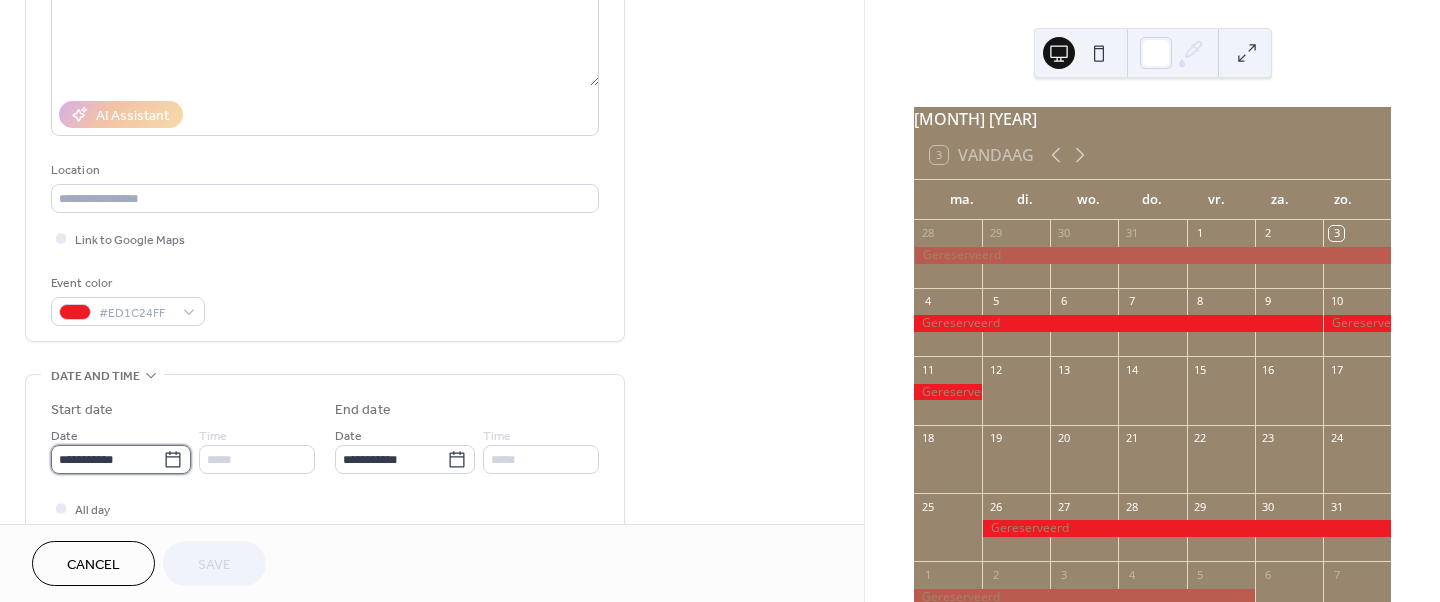 click on "**********" at bounding box center (107, 459) 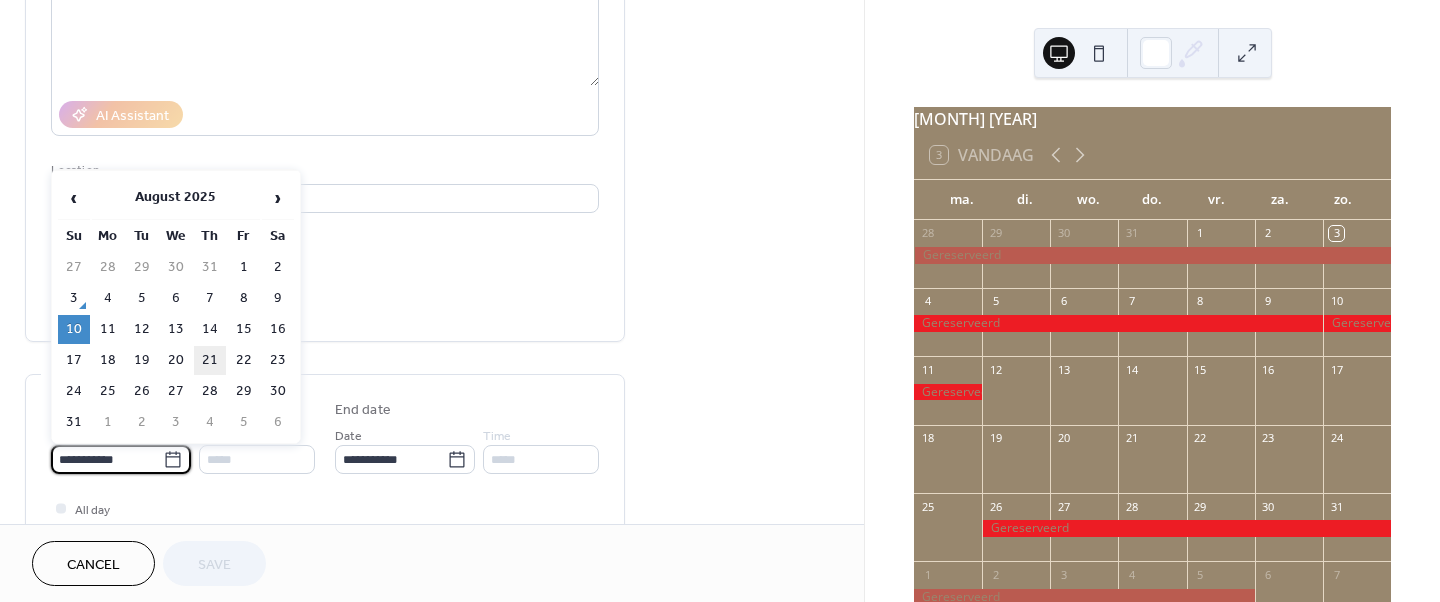 click on "21" at bounding box center [210, 360] 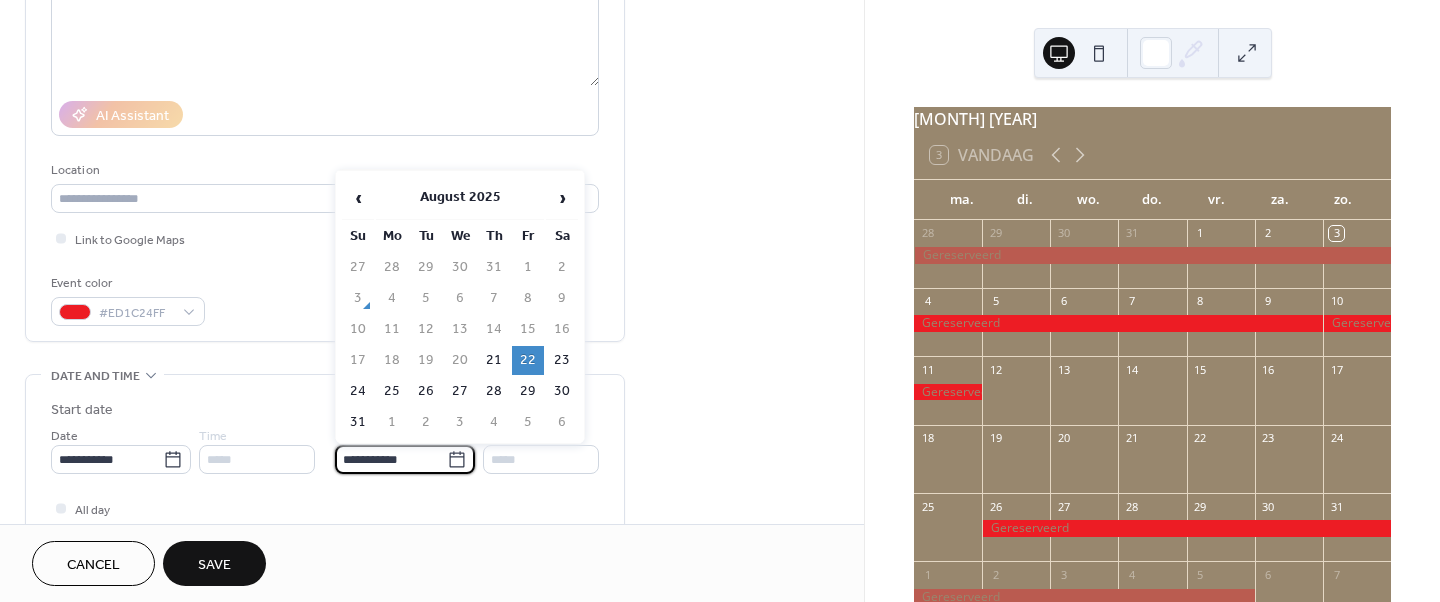 click on "**********" at bounding box center (391, 459) 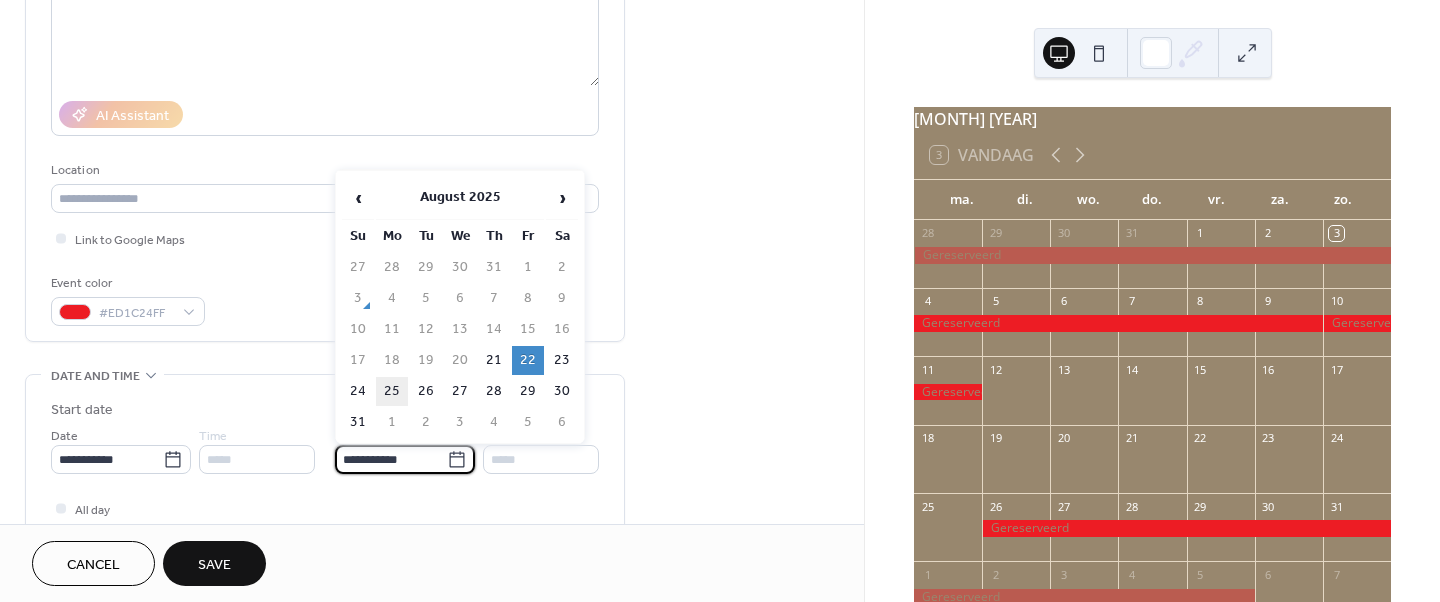 click on "25" at bounding box center [392, 391] 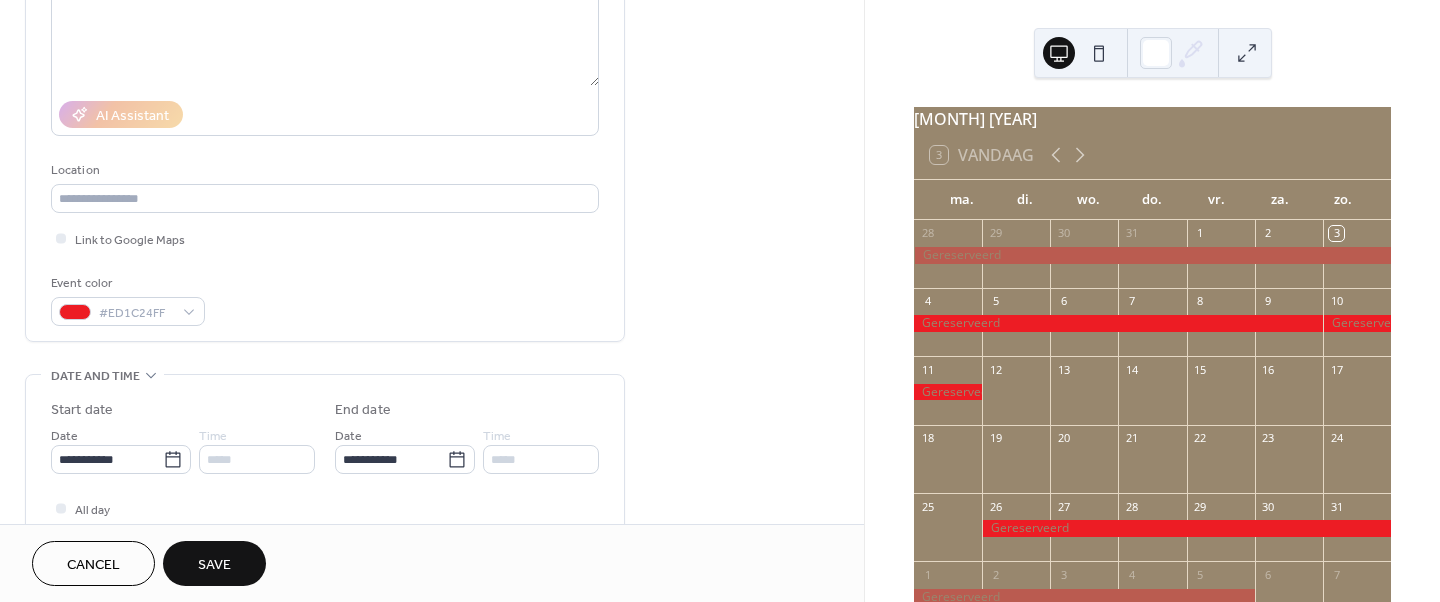 click on "Save" at bounding box center [214, 563] 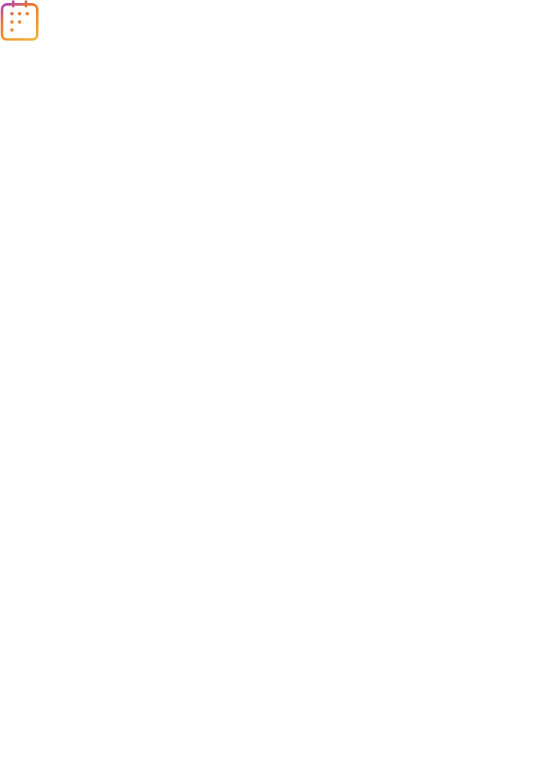 scroll, scrollTop: 0, scrollLeft: 0, axis: both 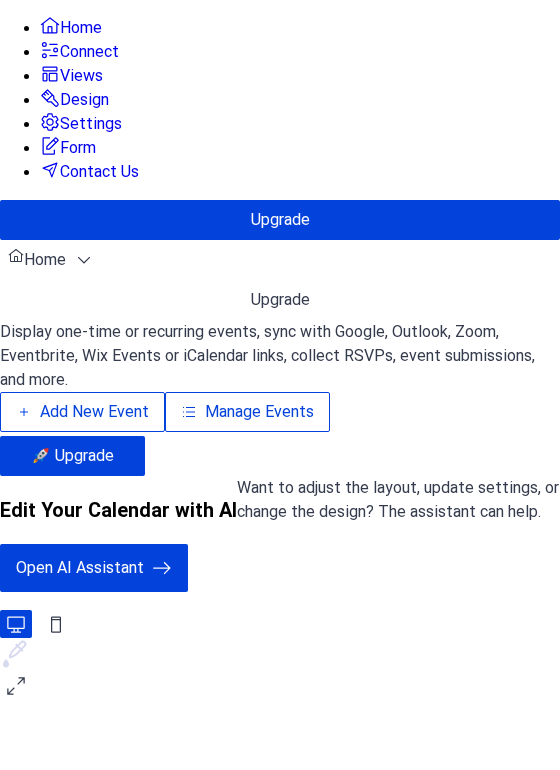 click on "Manage Events" at bounding box center [259, 412] 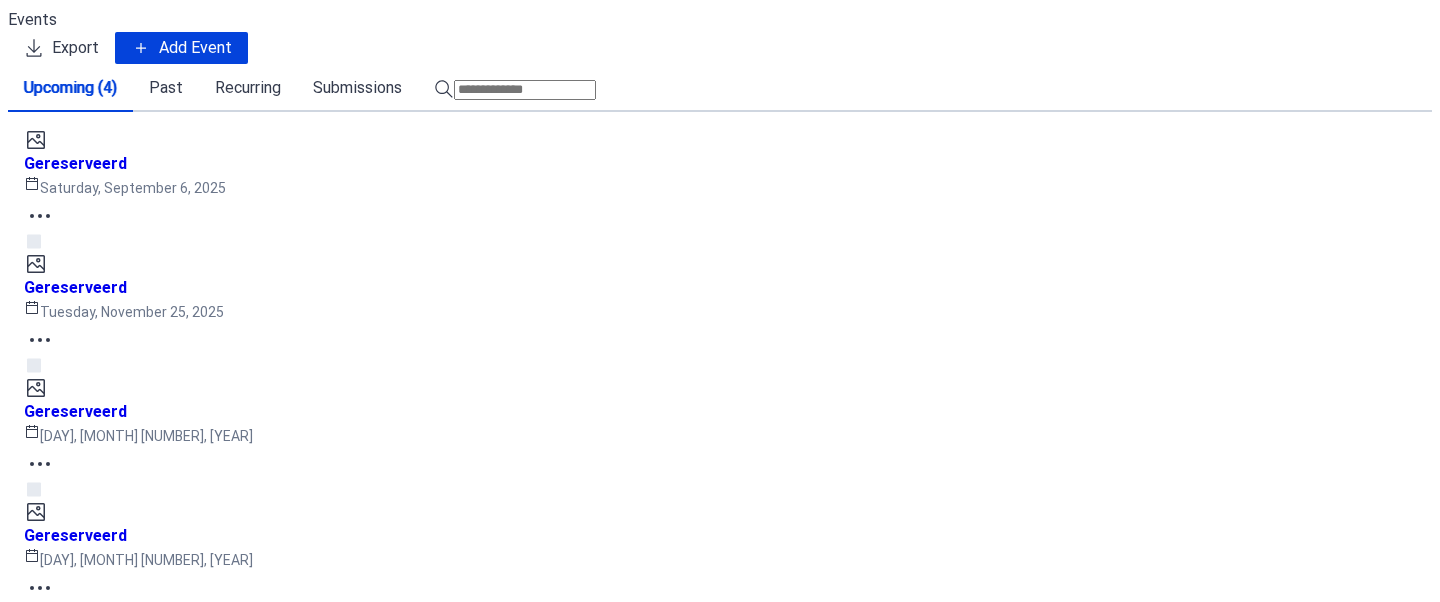 scroll, scrollTop: 0, scrollLeft: 0, axis: both 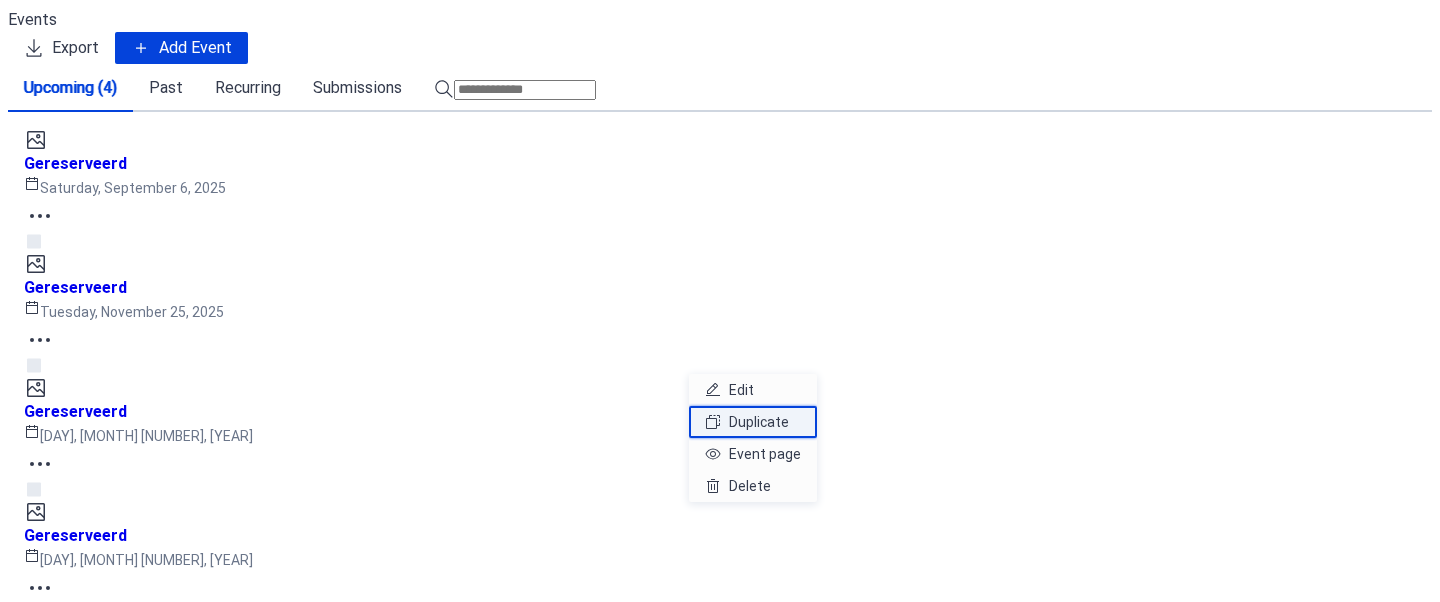 click on "Duplicate" at bounding box center [759, 422] 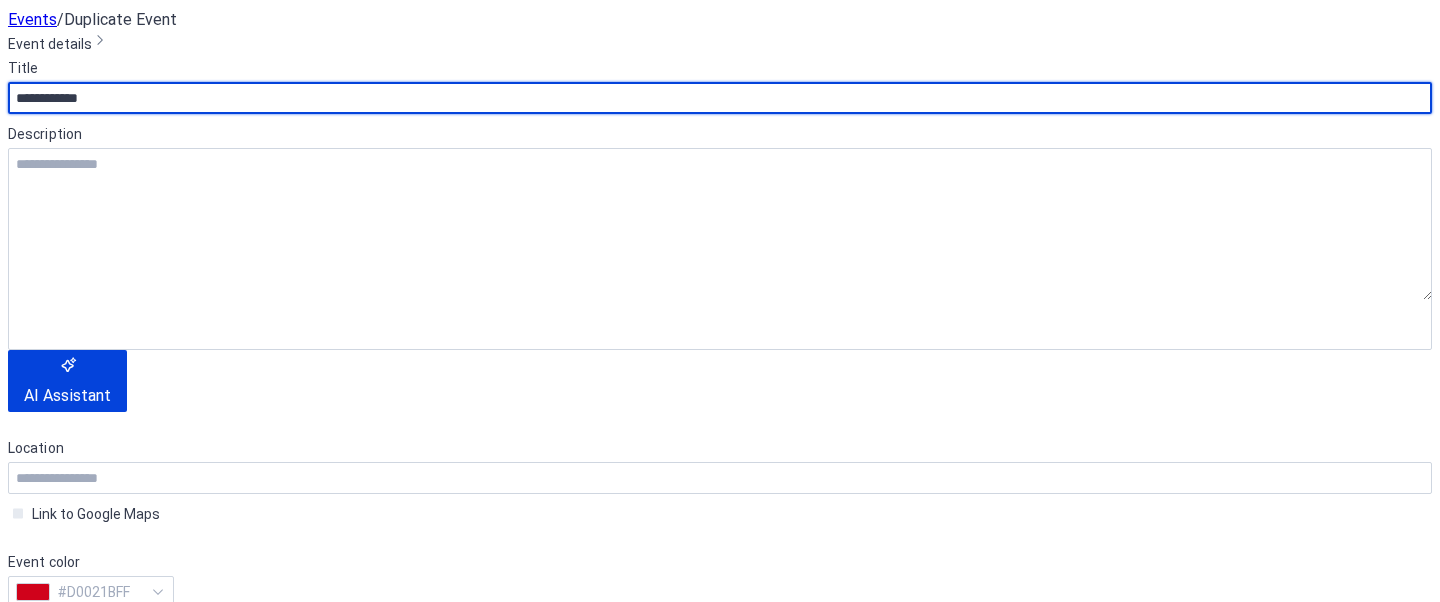 scroll, scrollTop: 359, scrollLeft: 0, axis: vertical 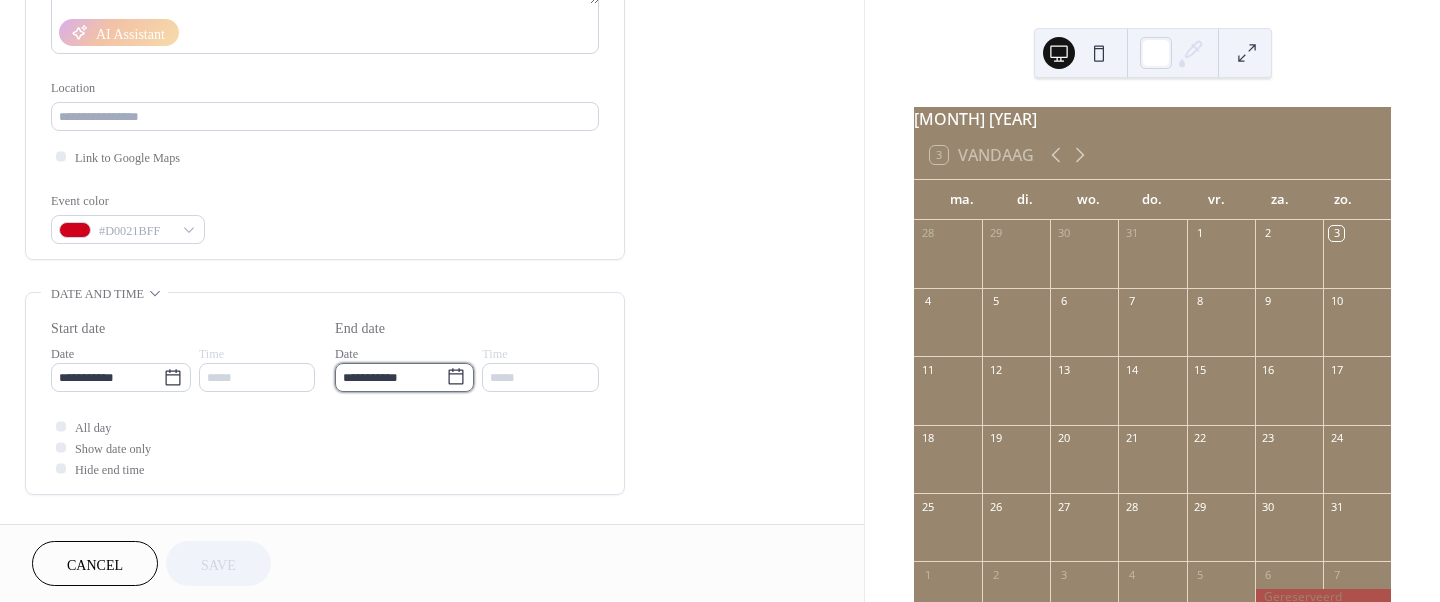 click on "**********" at bounding box center [390, 377] 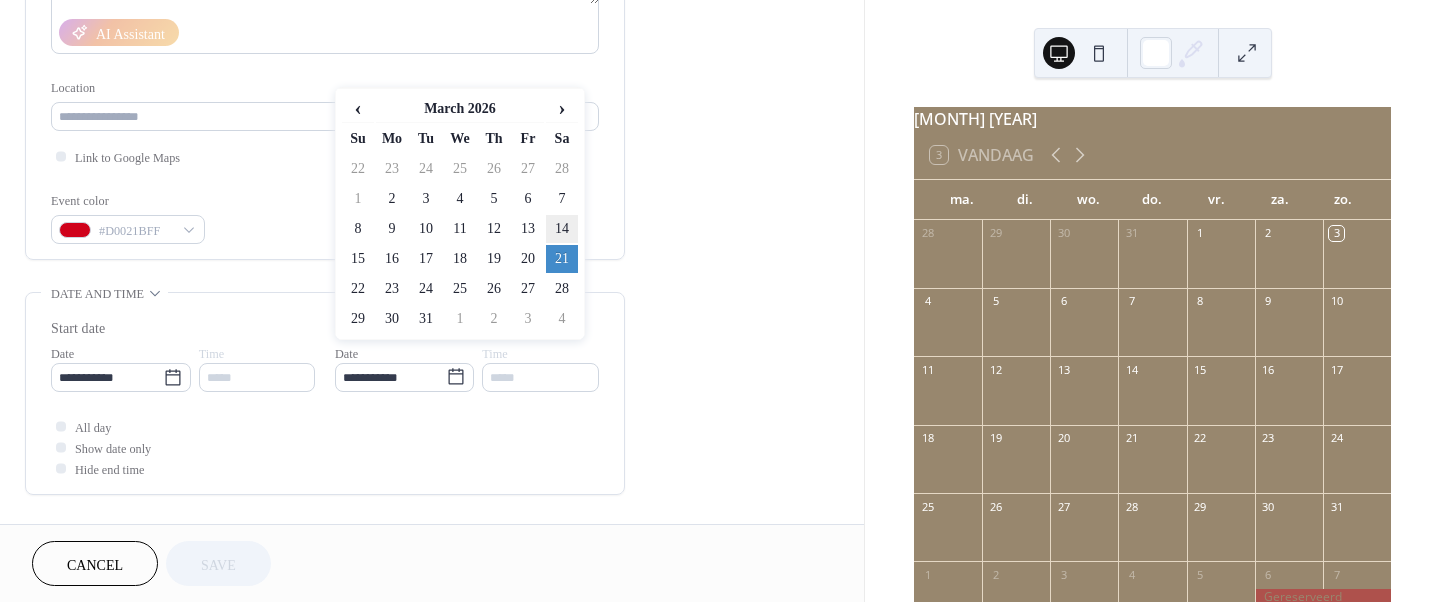 scroll, scrollTop: 0, scrollLeft: 0, axis: both 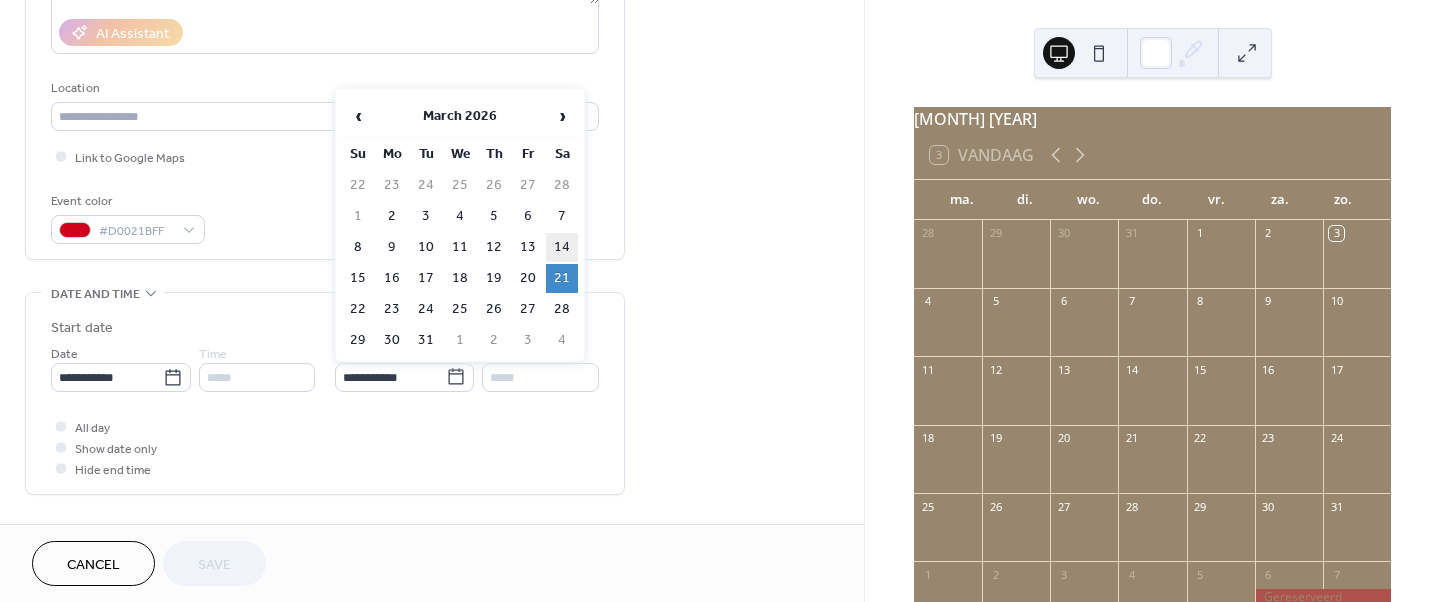 click on "14" at bounding box center [562, 247] 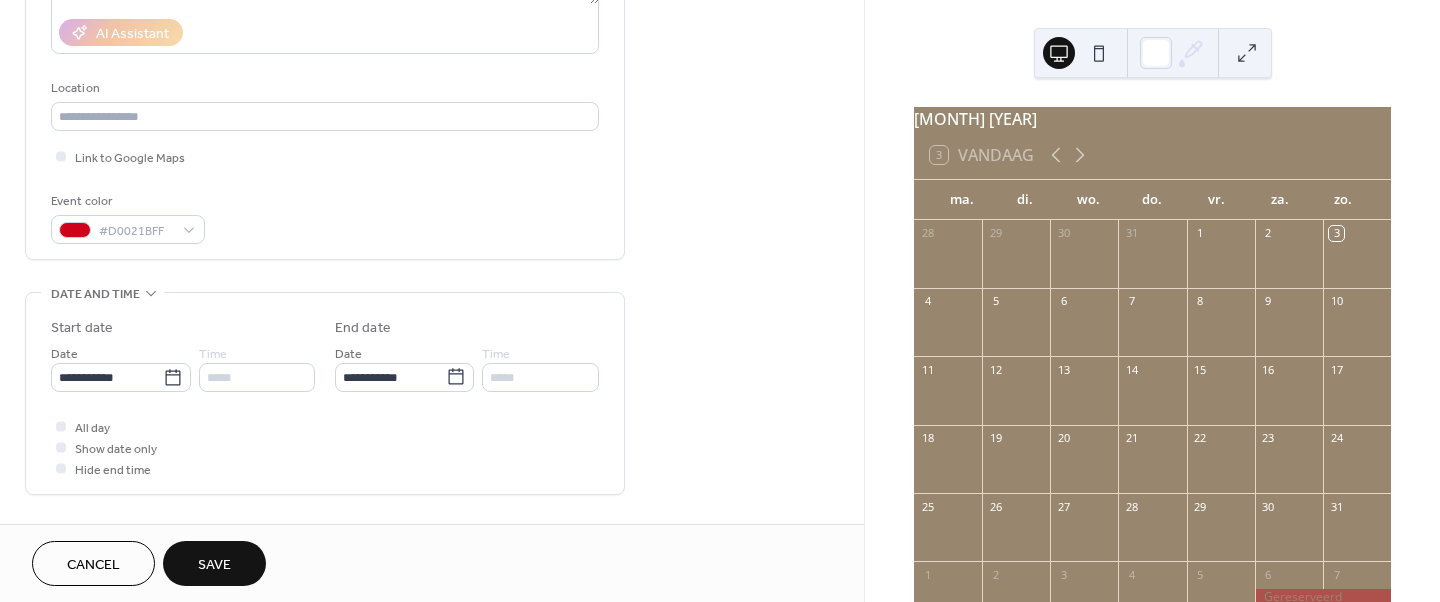 click on "Save" at bounding box center [214, 563] 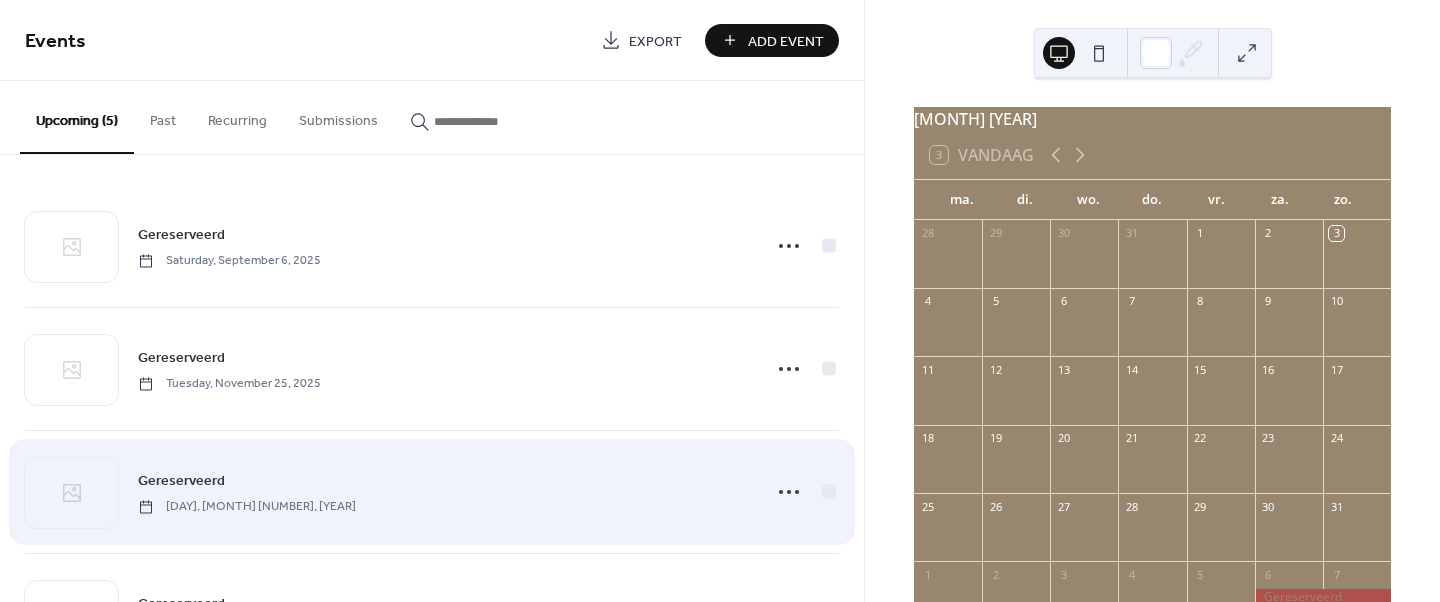 scroll, scrollTop: 225, scrollLeft: 0, axis: vertical 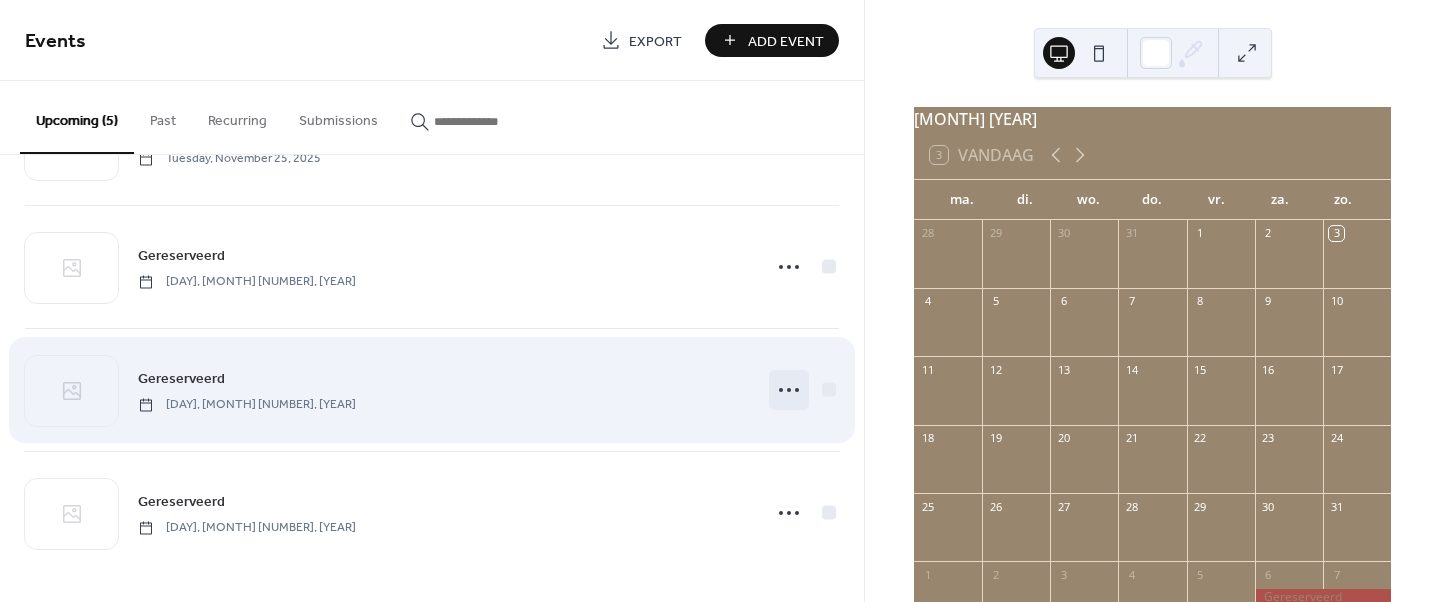 click 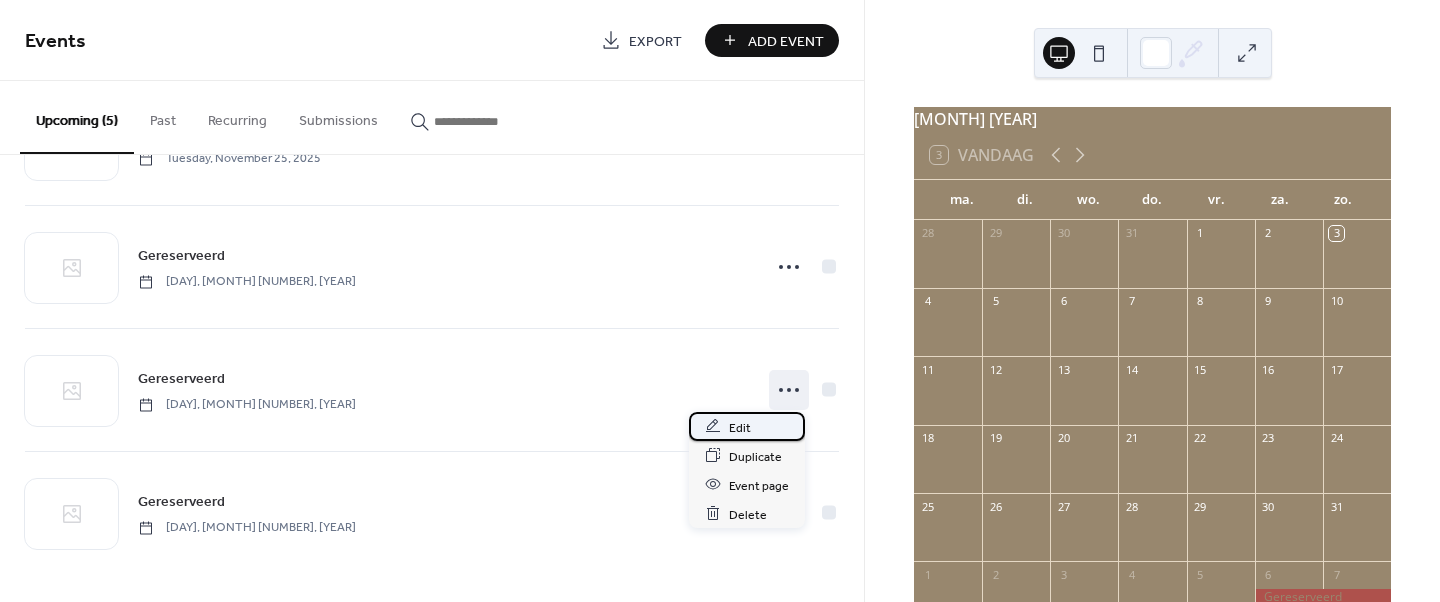click on "Edit" at bounding box center [740, 427] 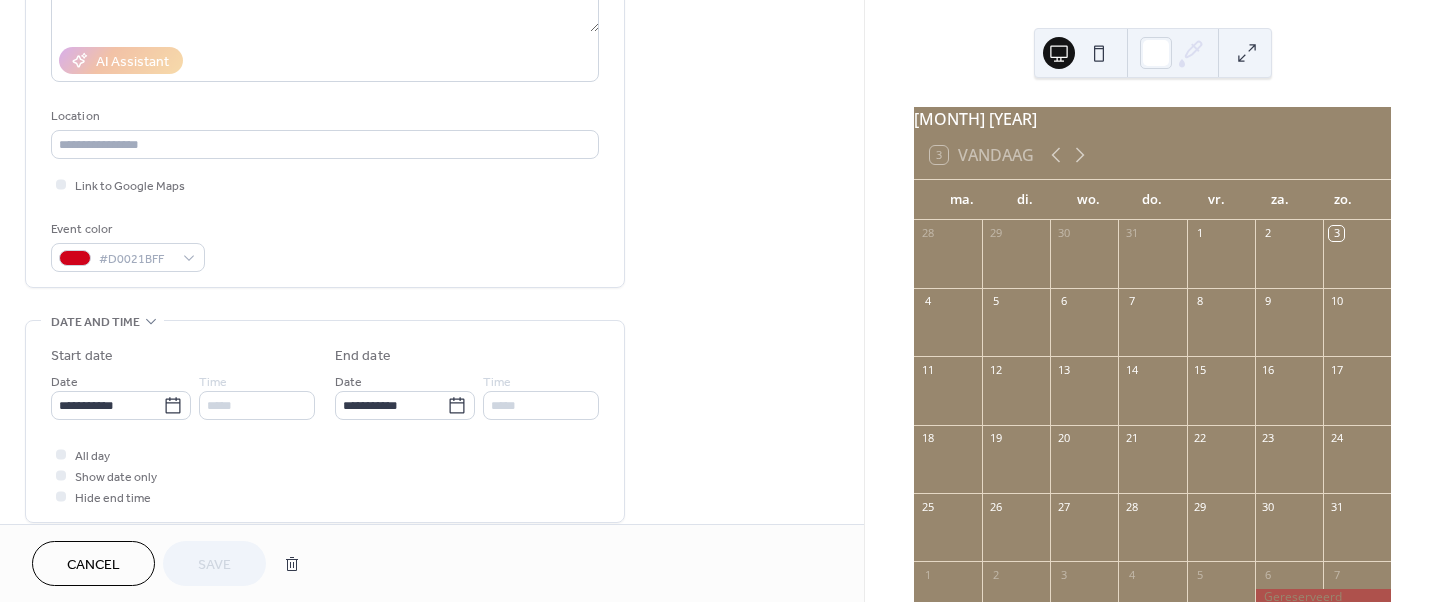 scroll, scrollTop: 334, scrollLeft: 0, axis: vertical 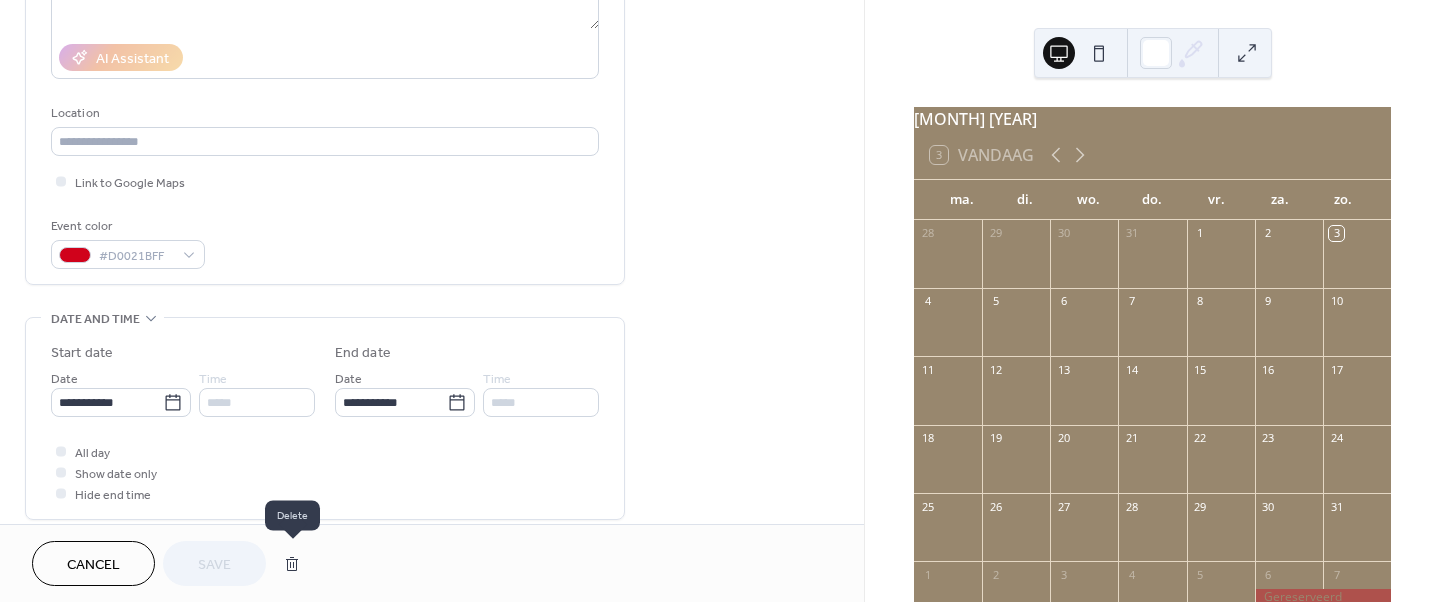 click at bounding box center (292, 564) 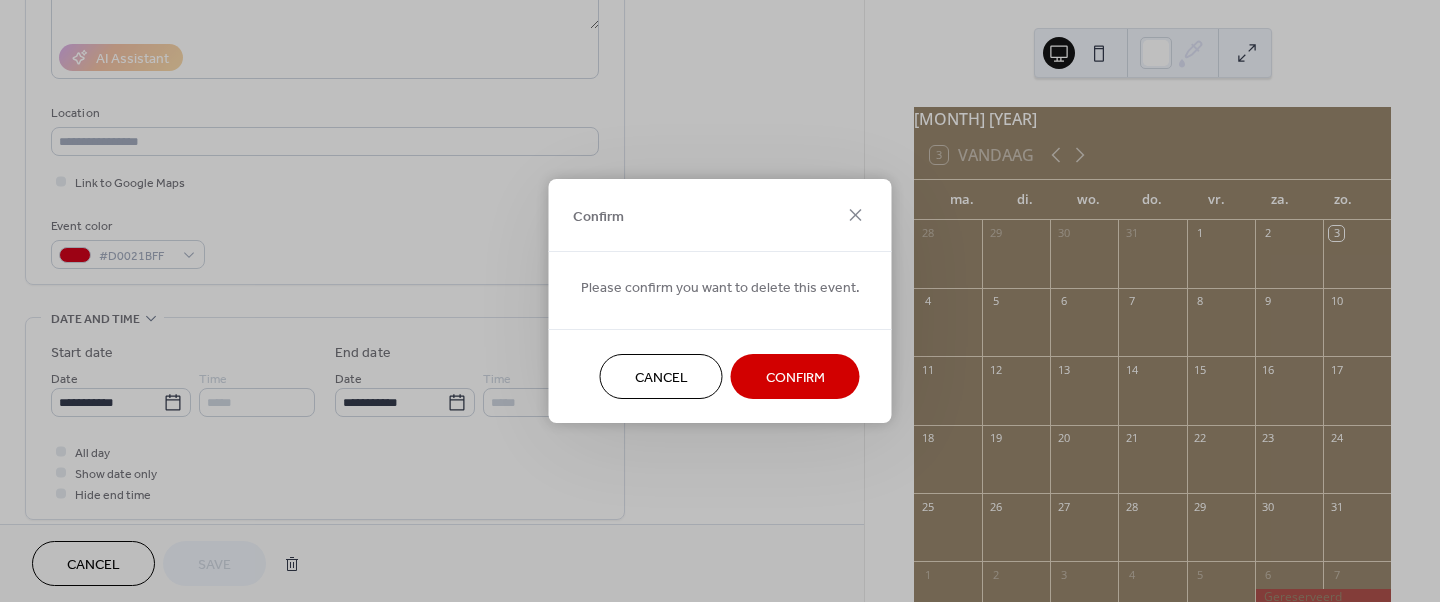 click on "Confirm" at bounding box center (795, 378) 